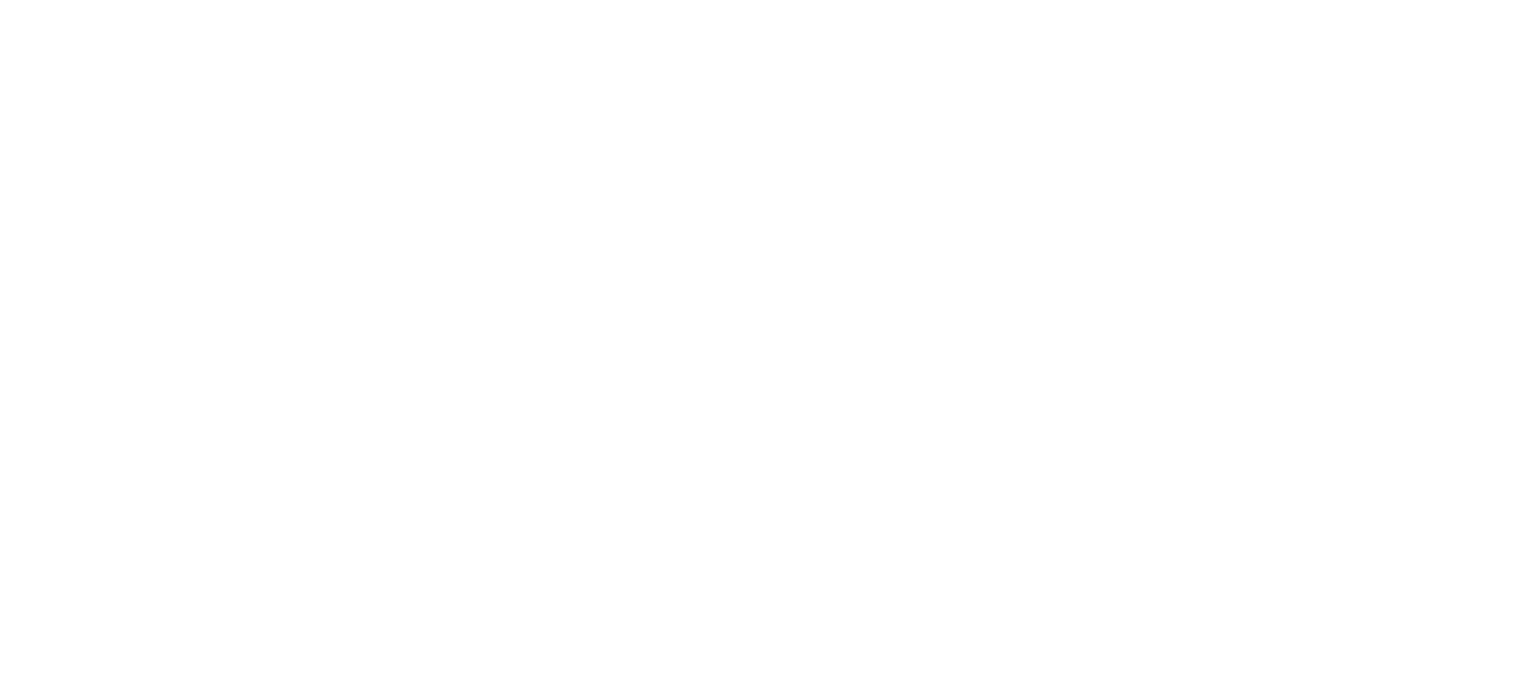 scroll, scrollTop: 0, scrollLeft: 0, axis: both 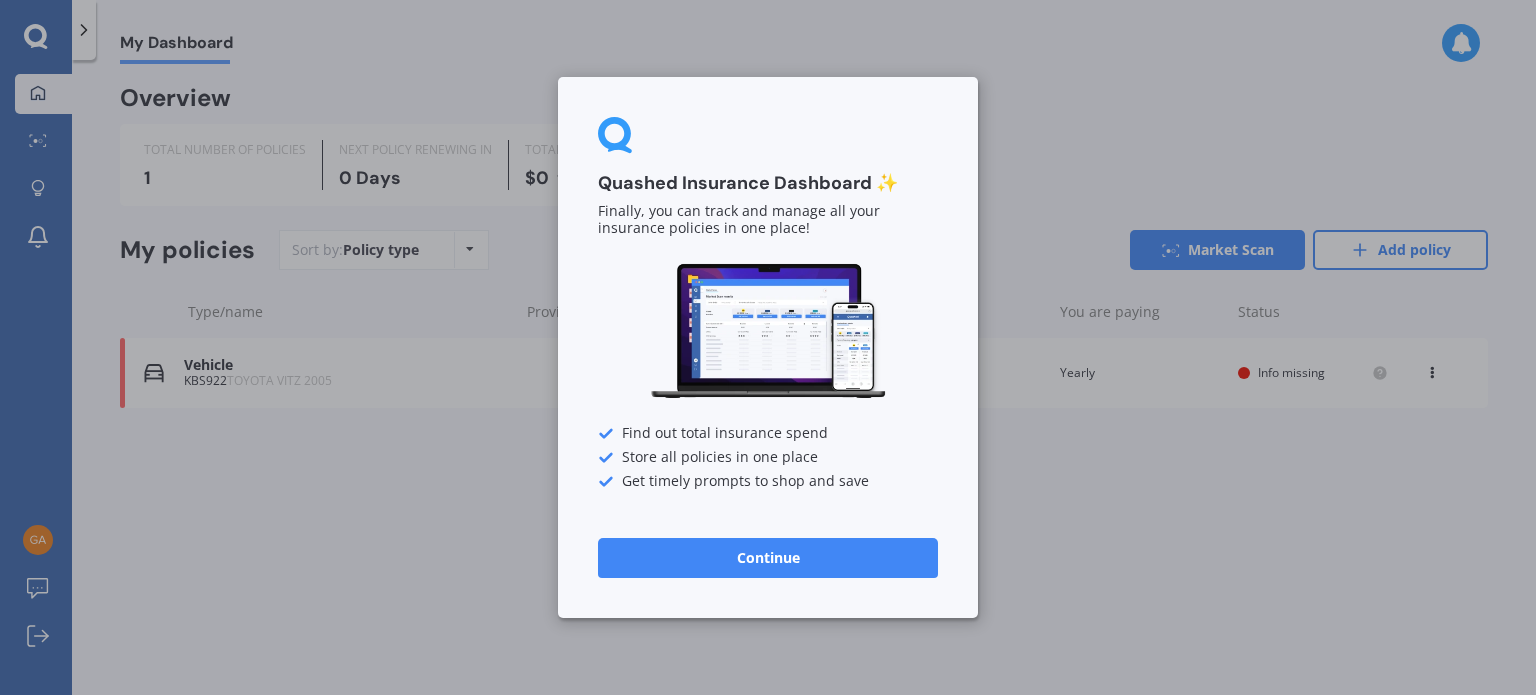click on "Continue" at bounding box center (768, 558) 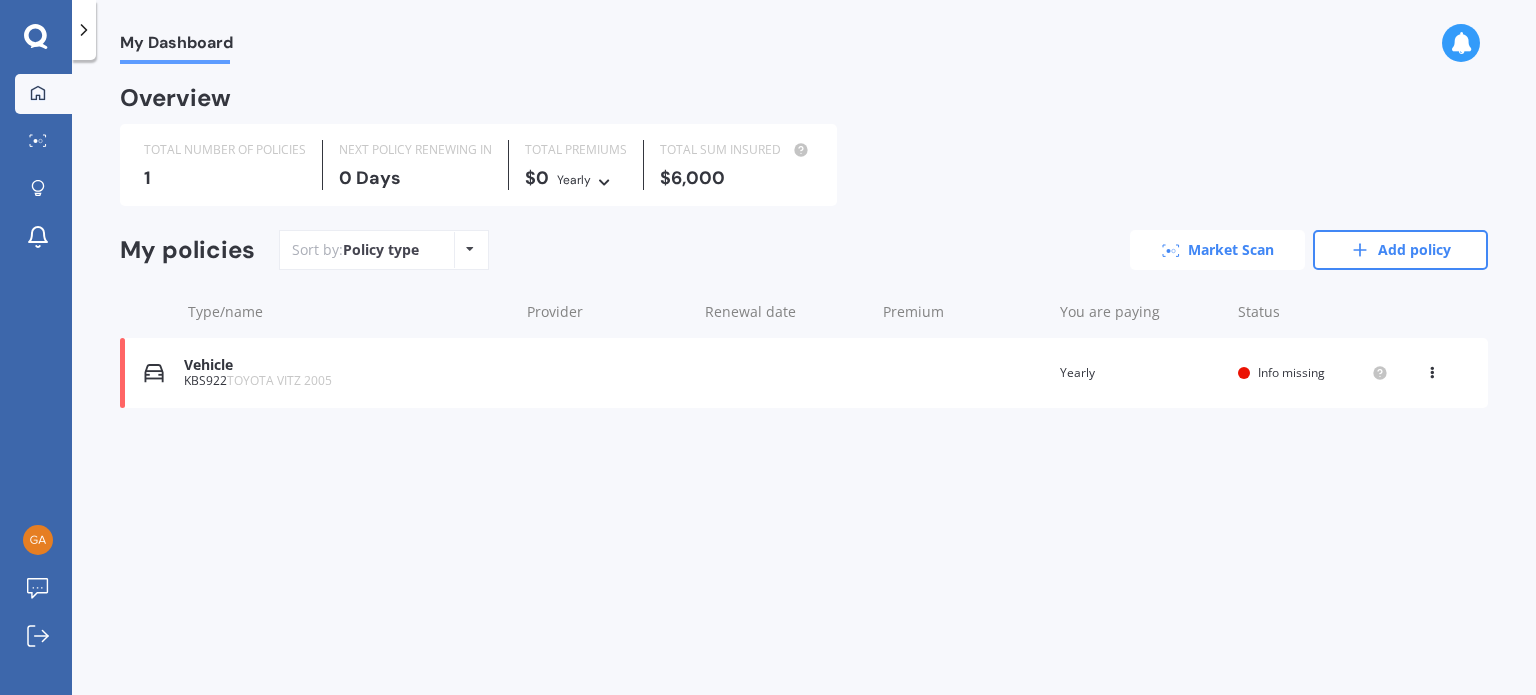 click on "Market Scan" at bounding box center (1217, 250) 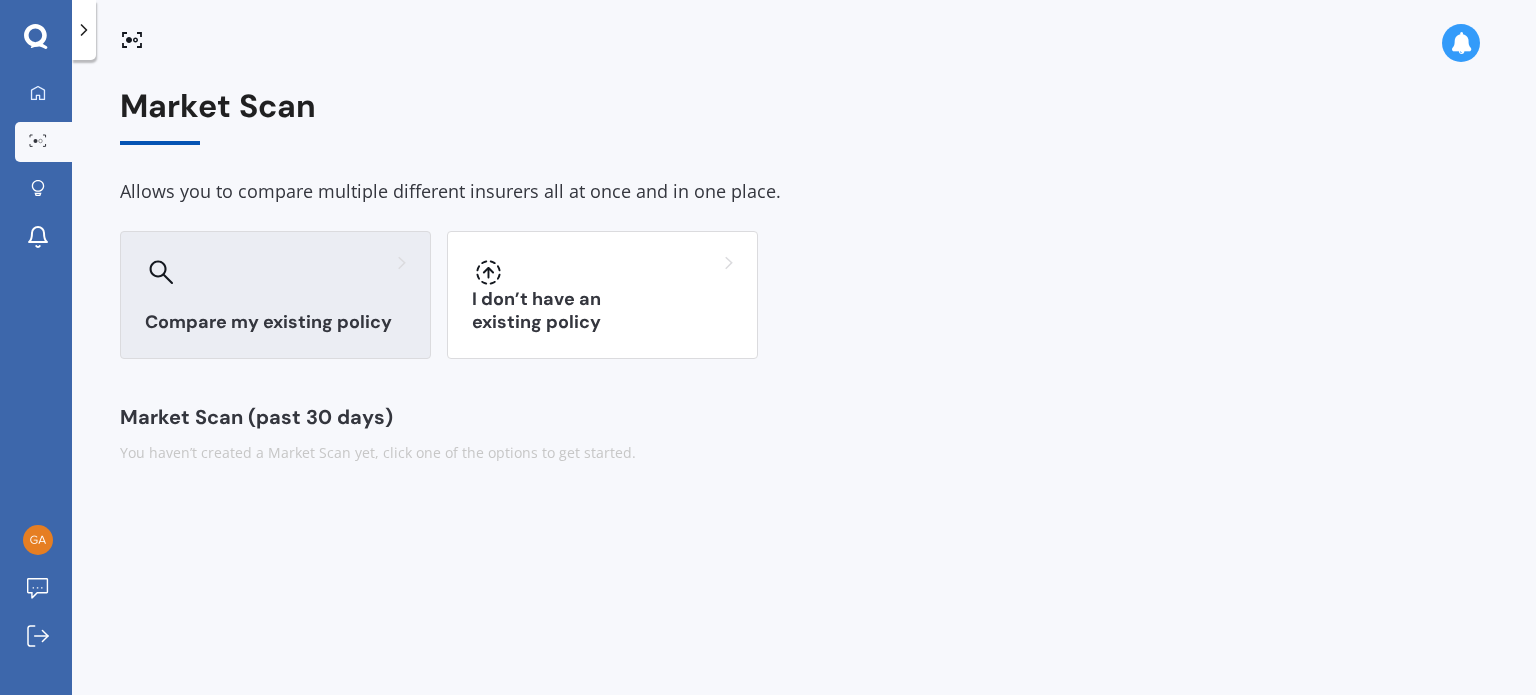click on "Compare my existing policy" at bounding box center [275, 295] 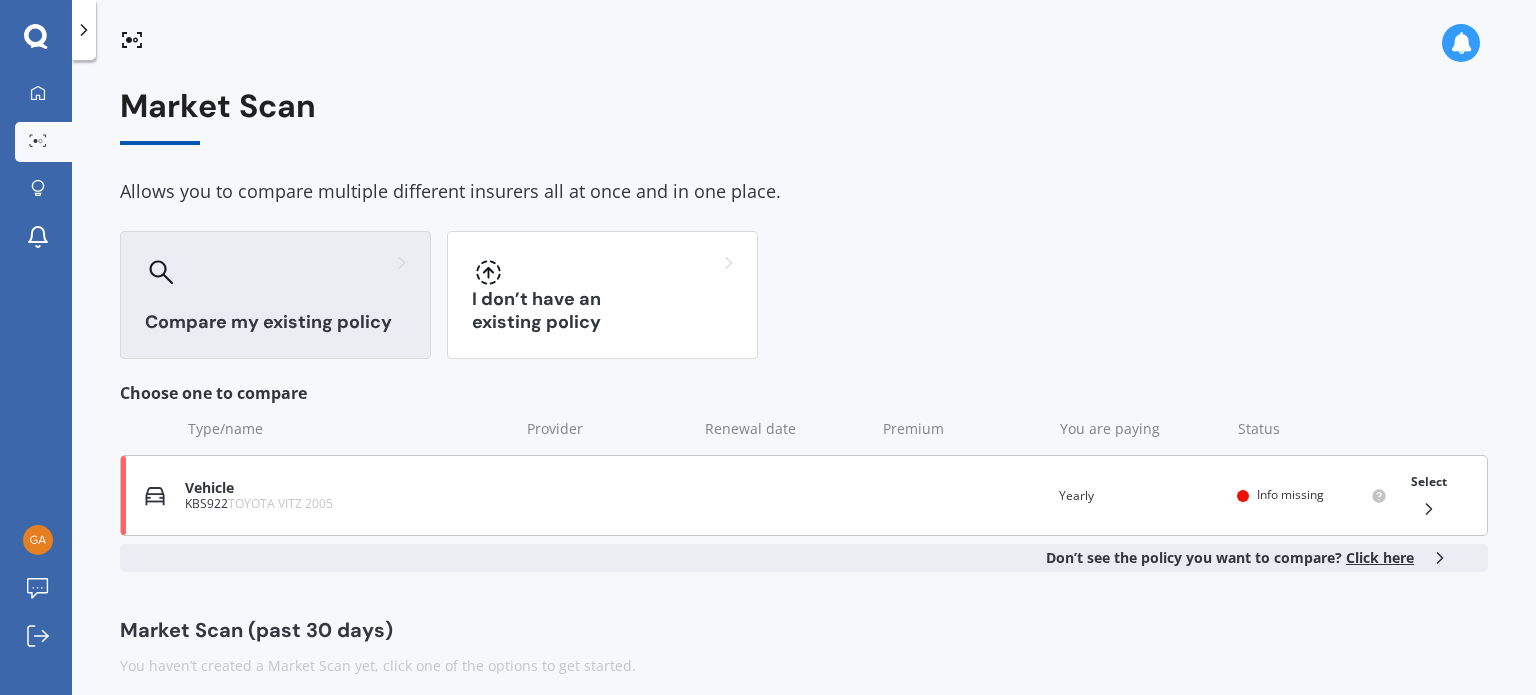 click 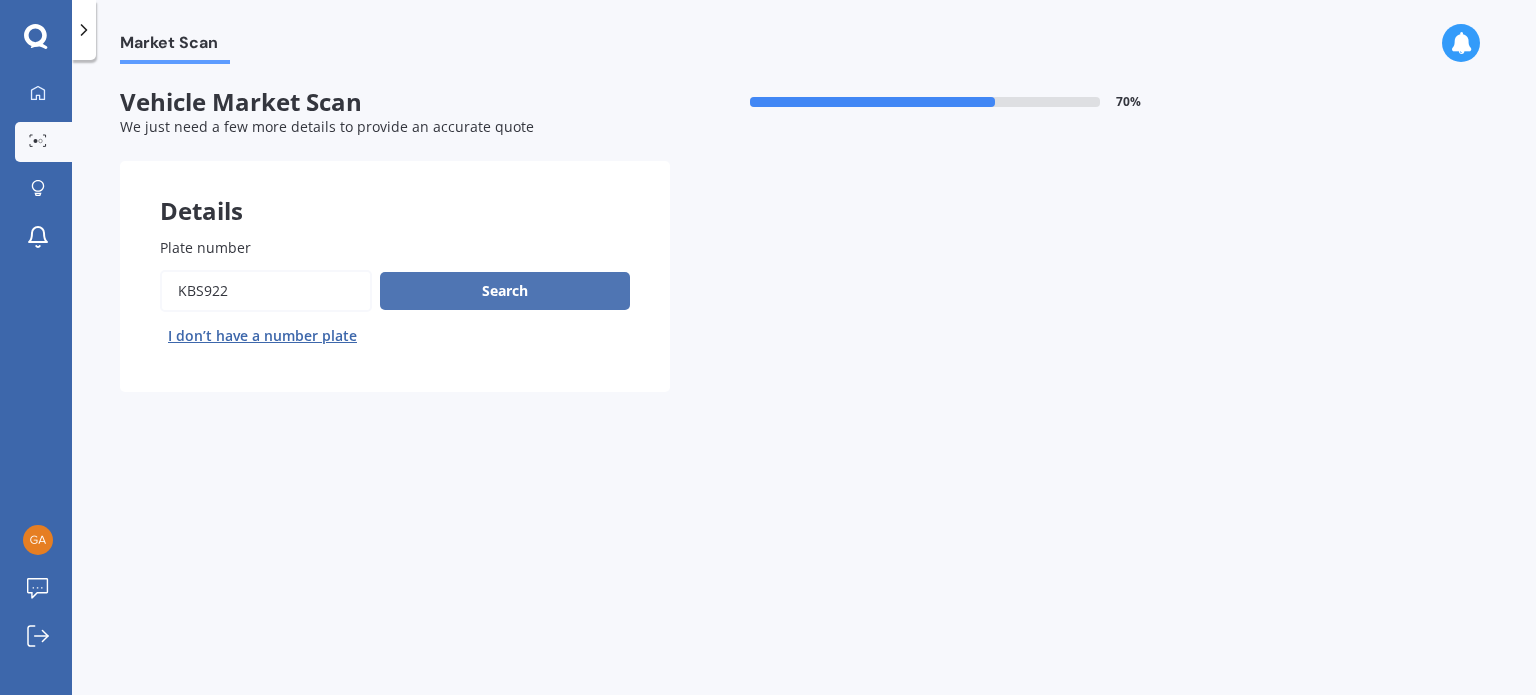 click on "Search" at bounding box center [505, 291] 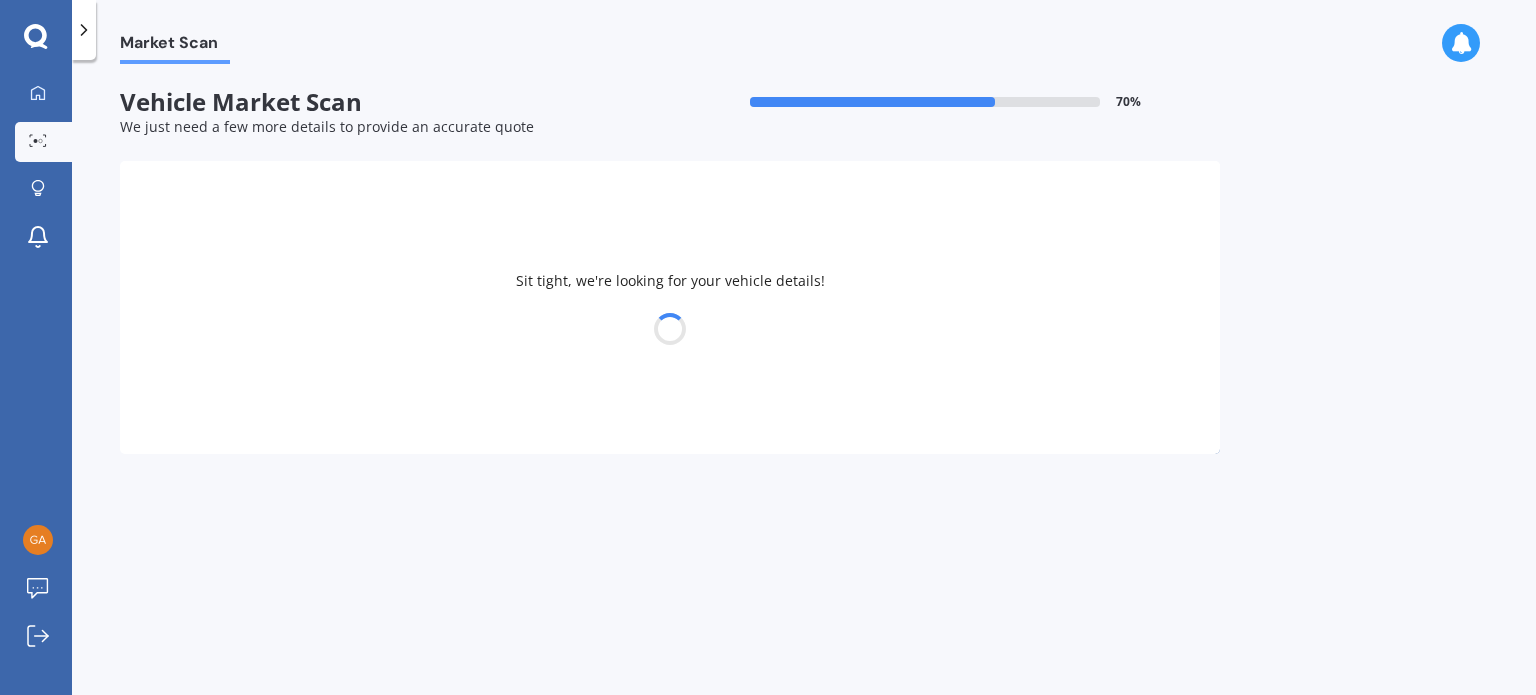 select on "TOYOTA" 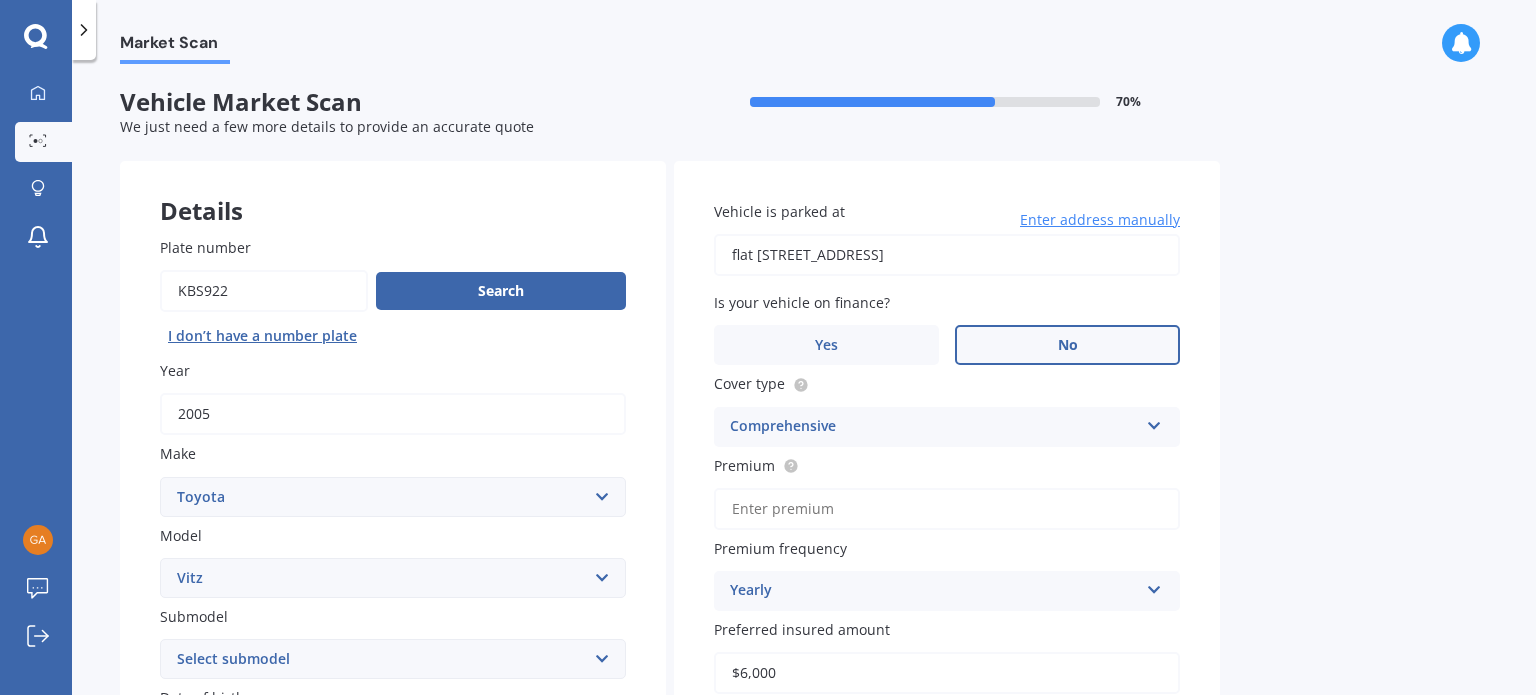 click on "No" at bounding box center (1067, 345) 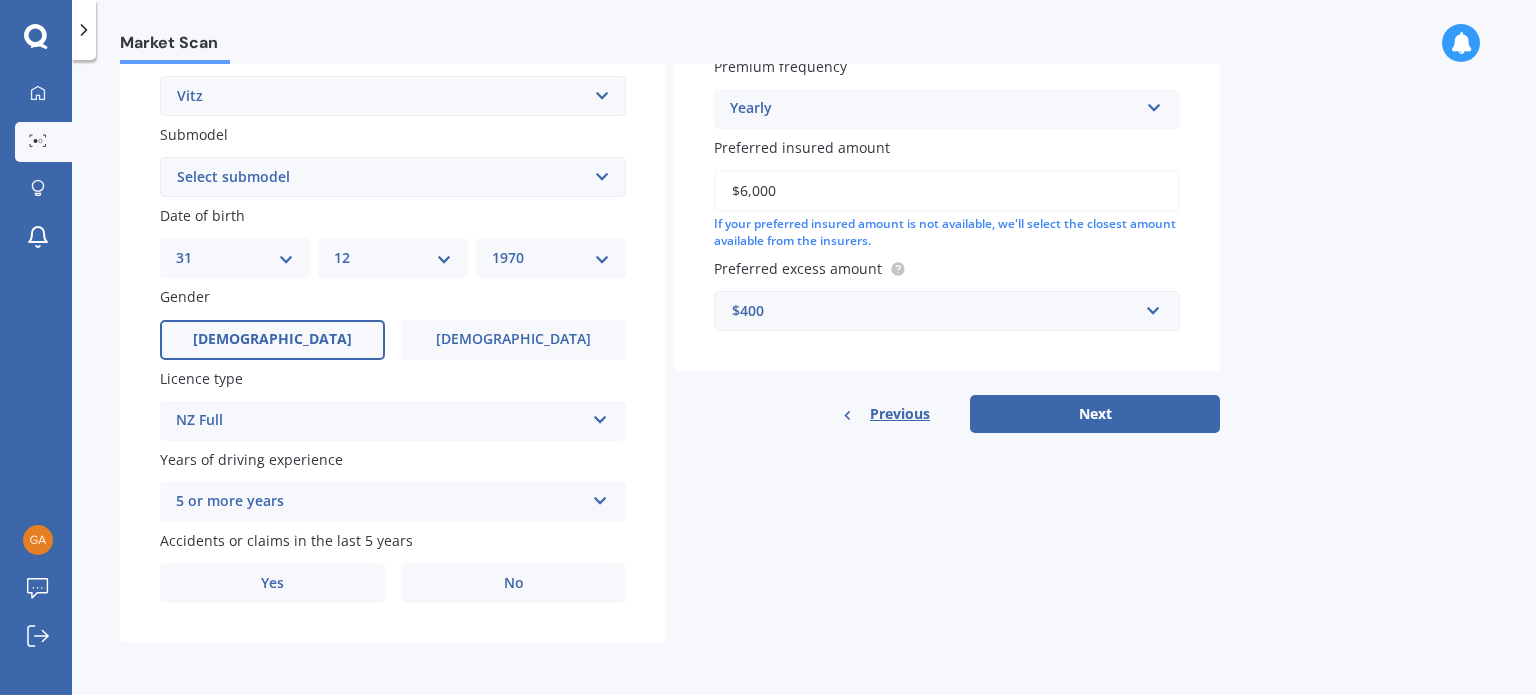 click on "$6,000" at bounding box center [947, 191] 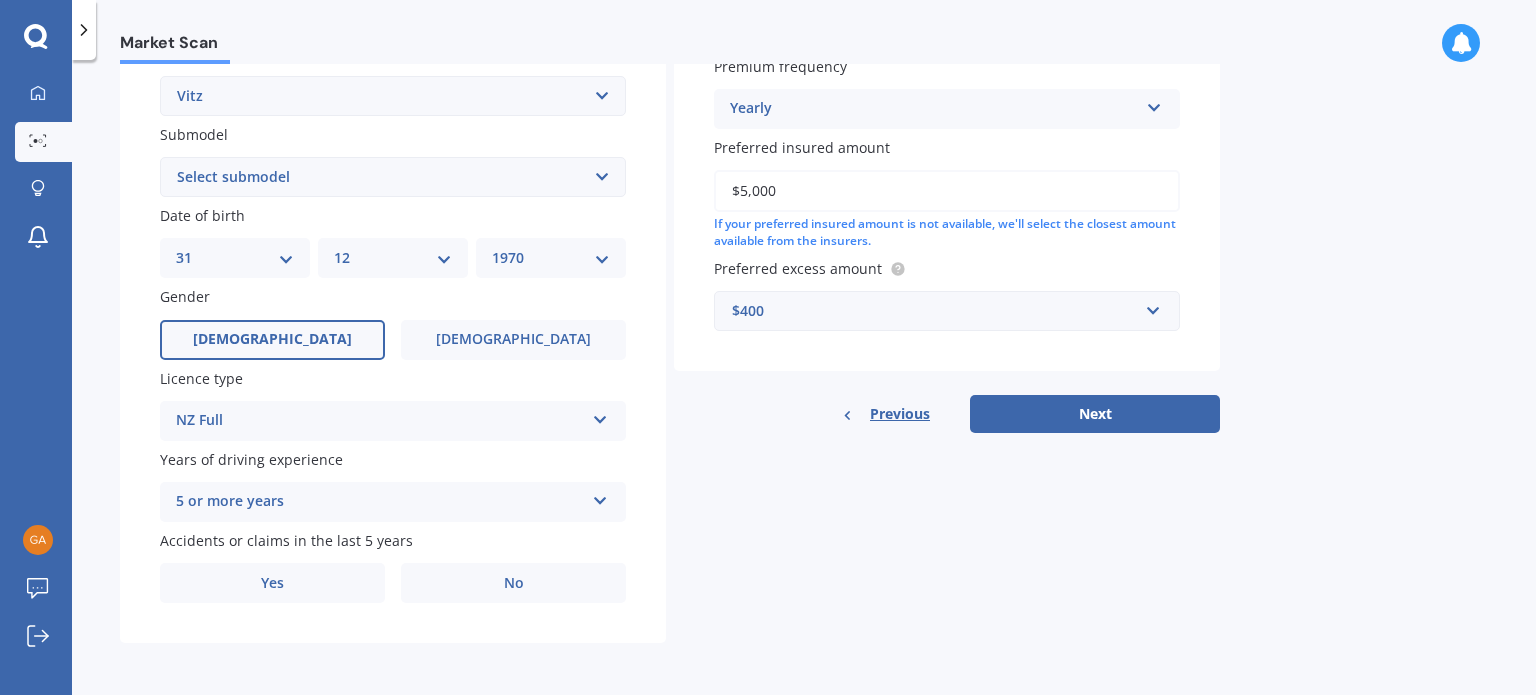 scroll, scrollTop: 0, scrollLeft: 0, axis: both 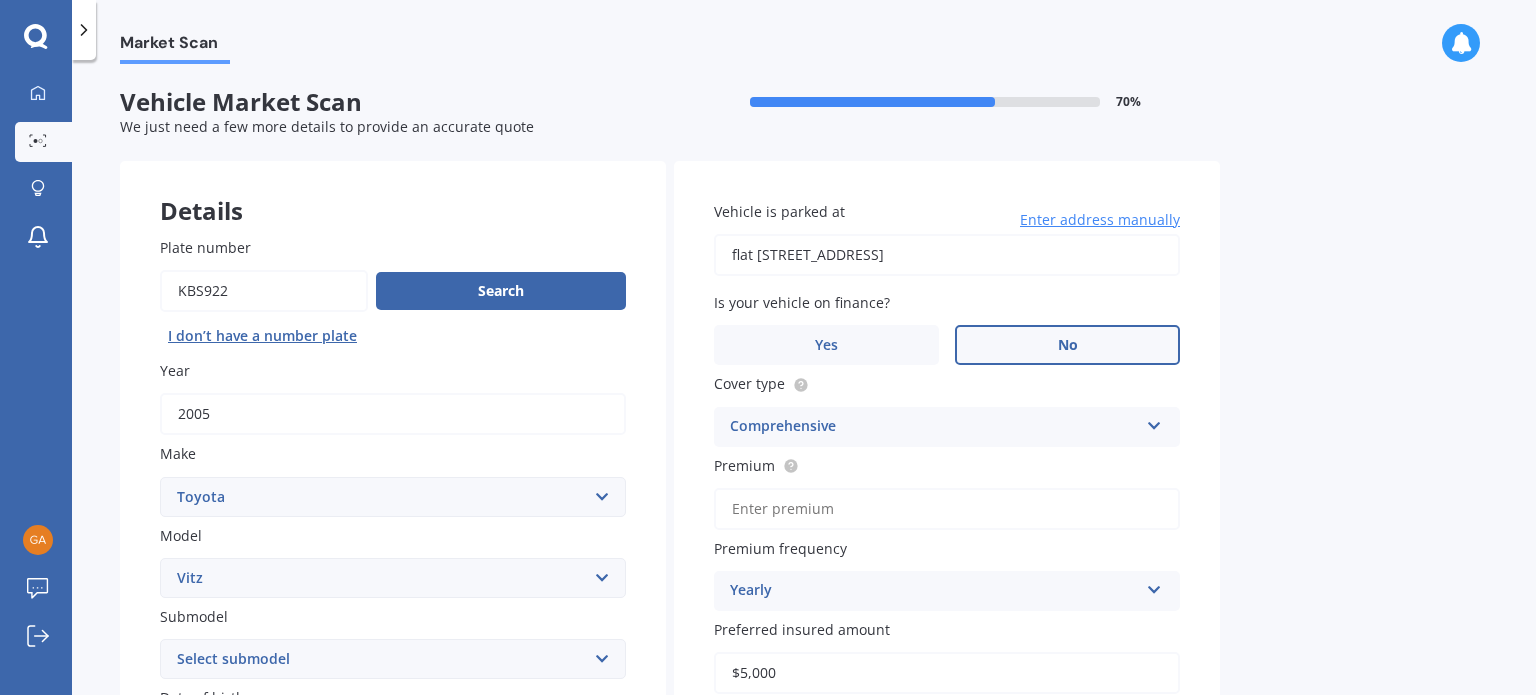 type on "$5,000" 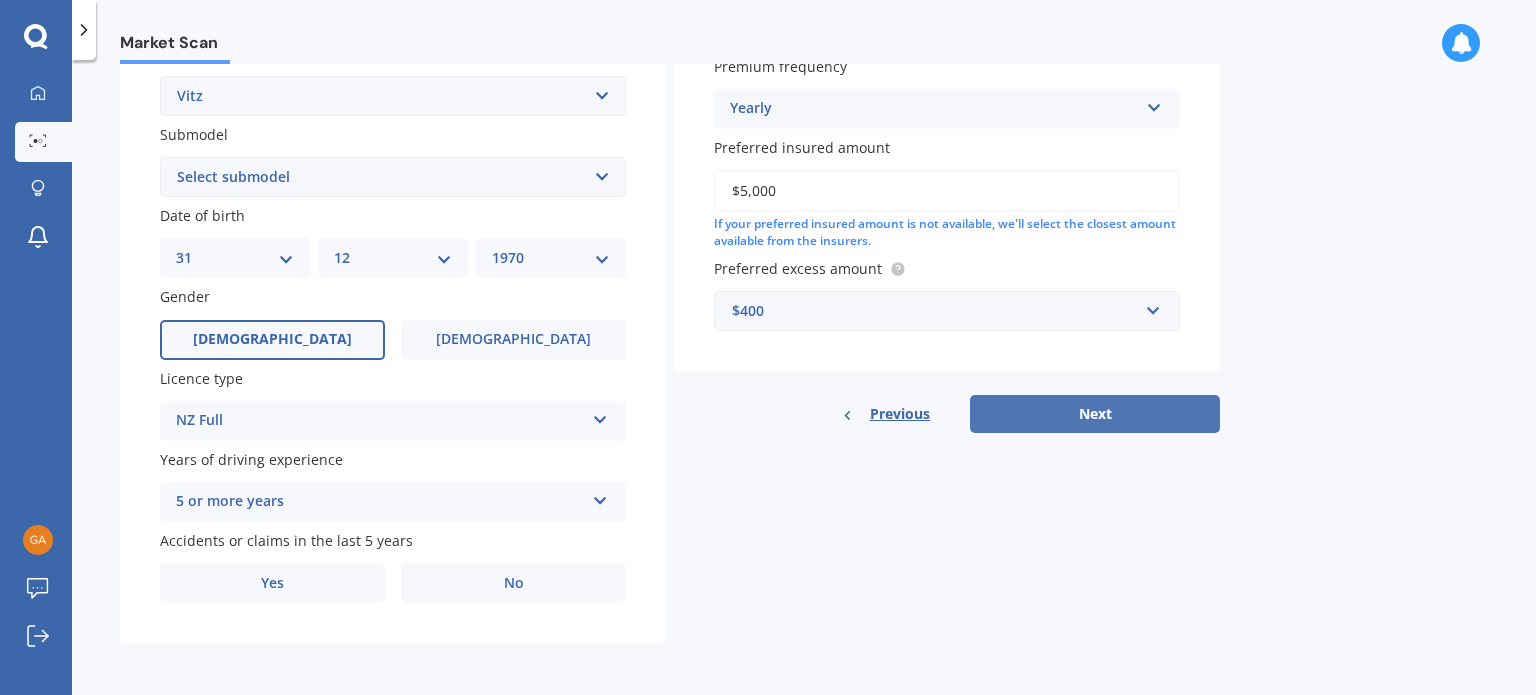 click on "Next" at bounding box center (1095, 414) 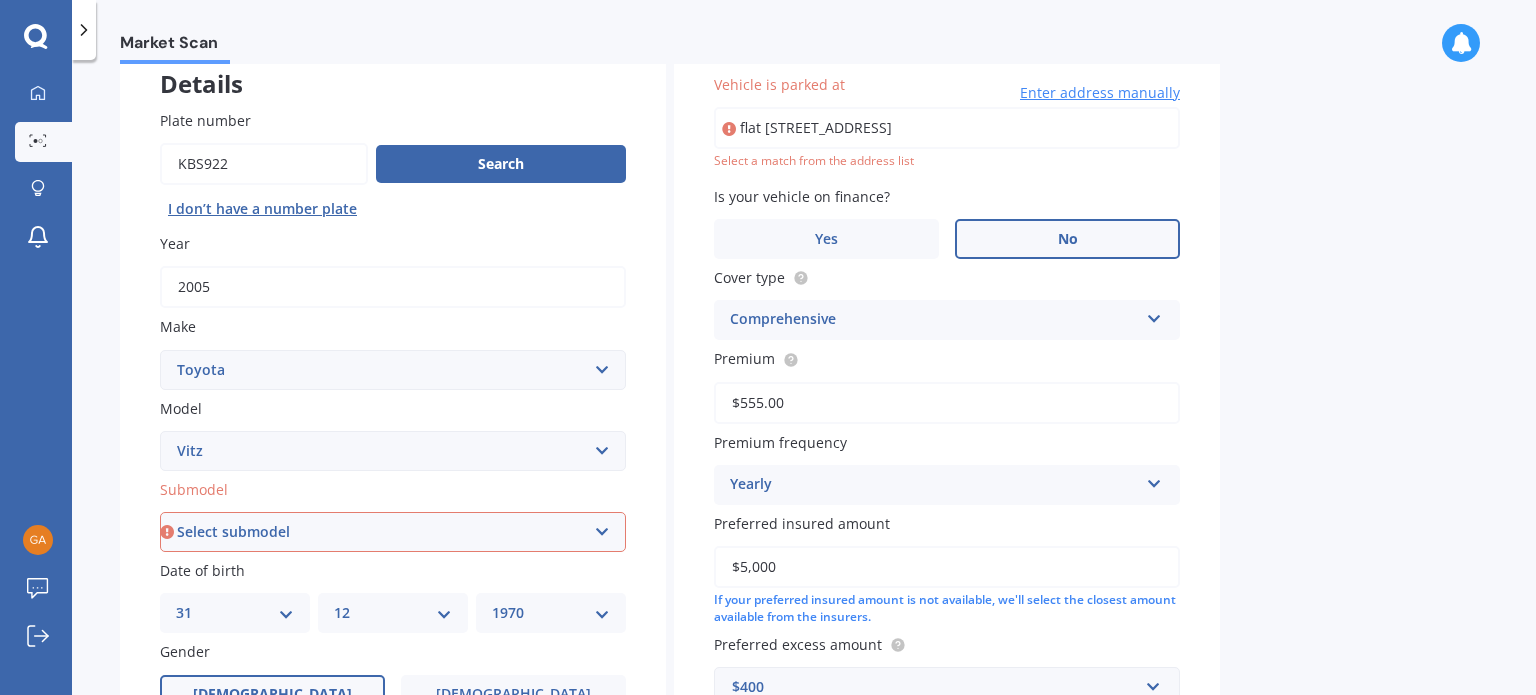 scroll, scrollTop: 482, scrollLeft: 0, axis: vertical 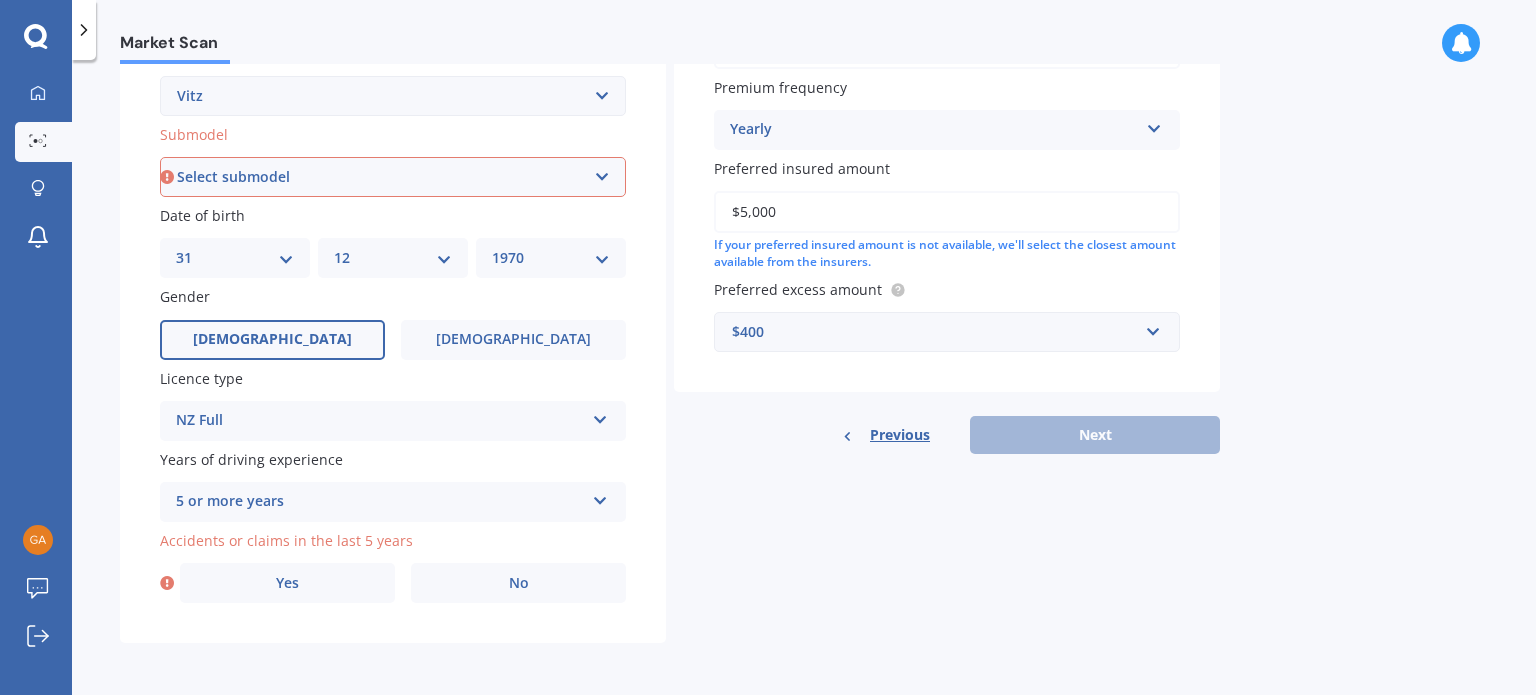 type on "$555.00" 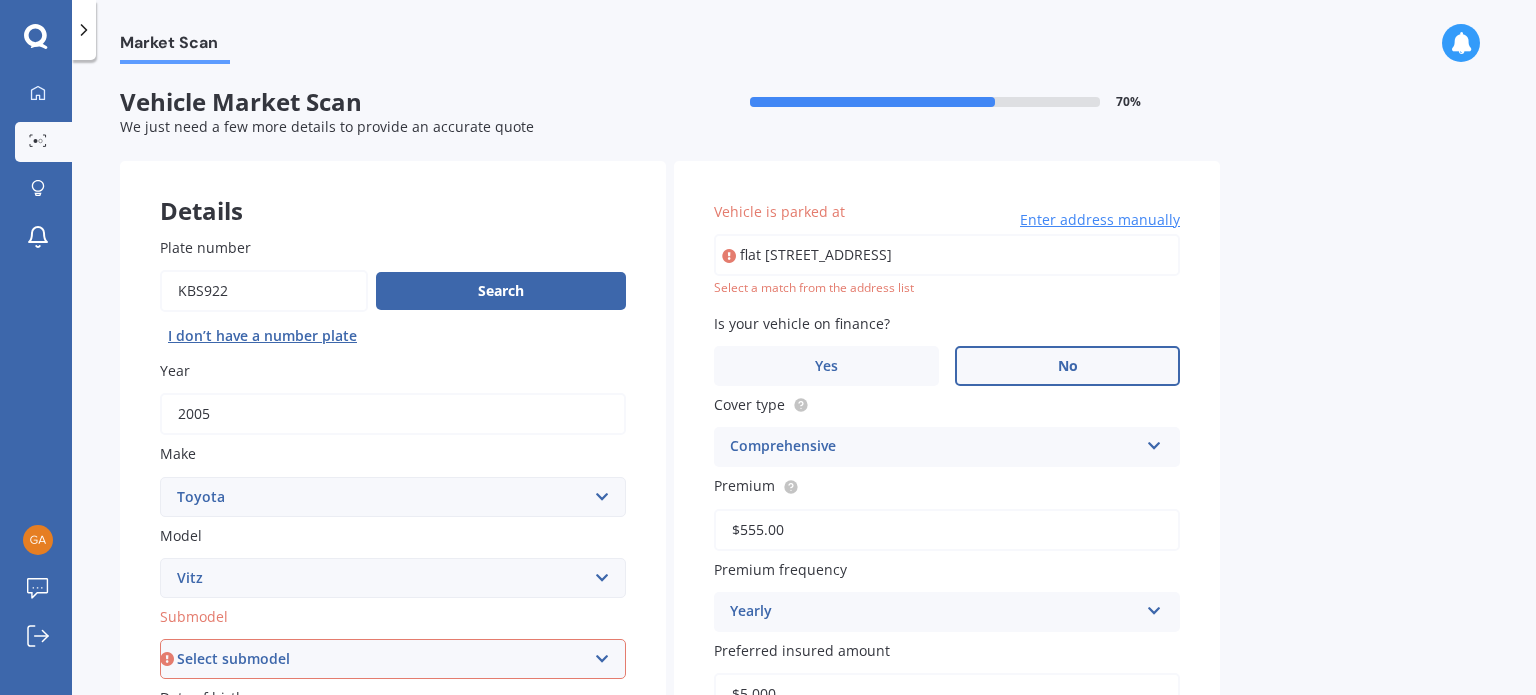 click on "Select submodel (All) Hybrid RS RS Turbo" at bounding box center (393, 659) 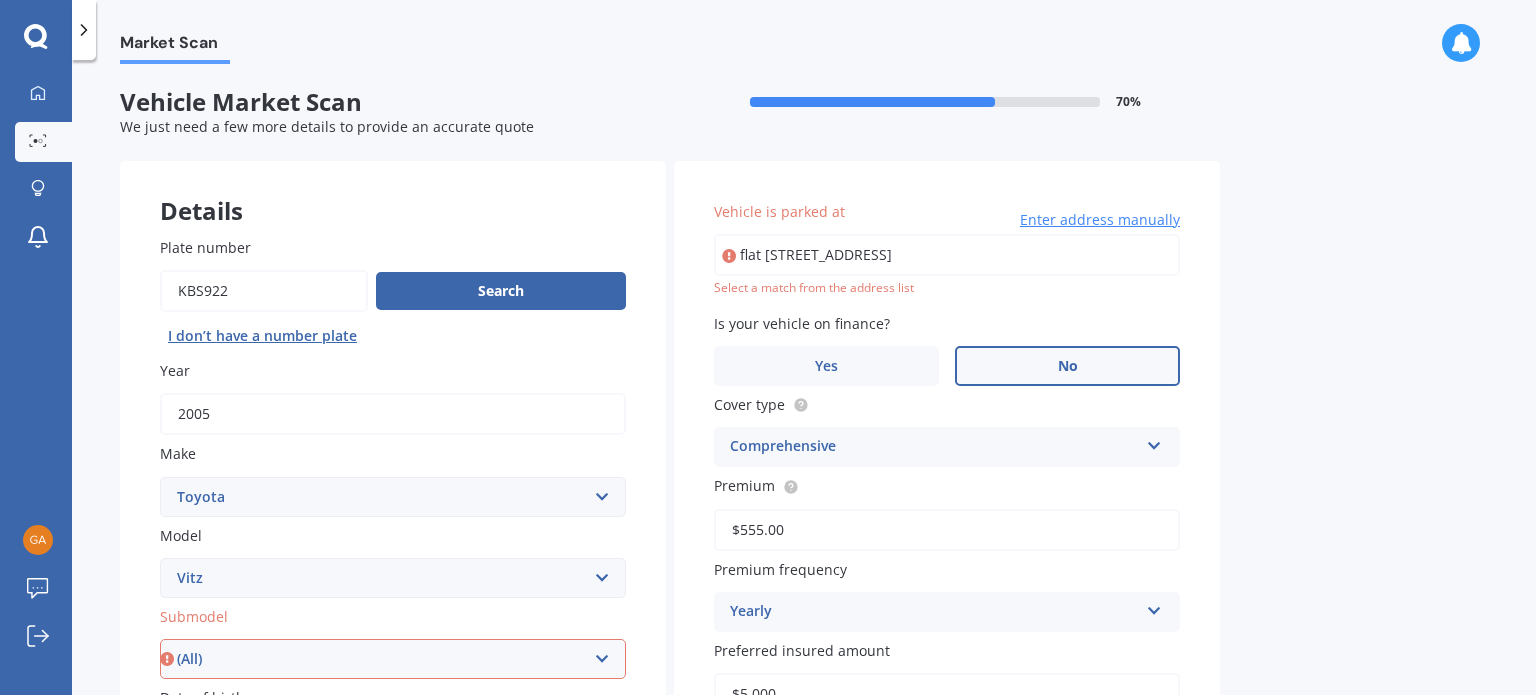click on "Select submodel (All) Hybrid RS RS Turbo" at bounding box center (393, 659) 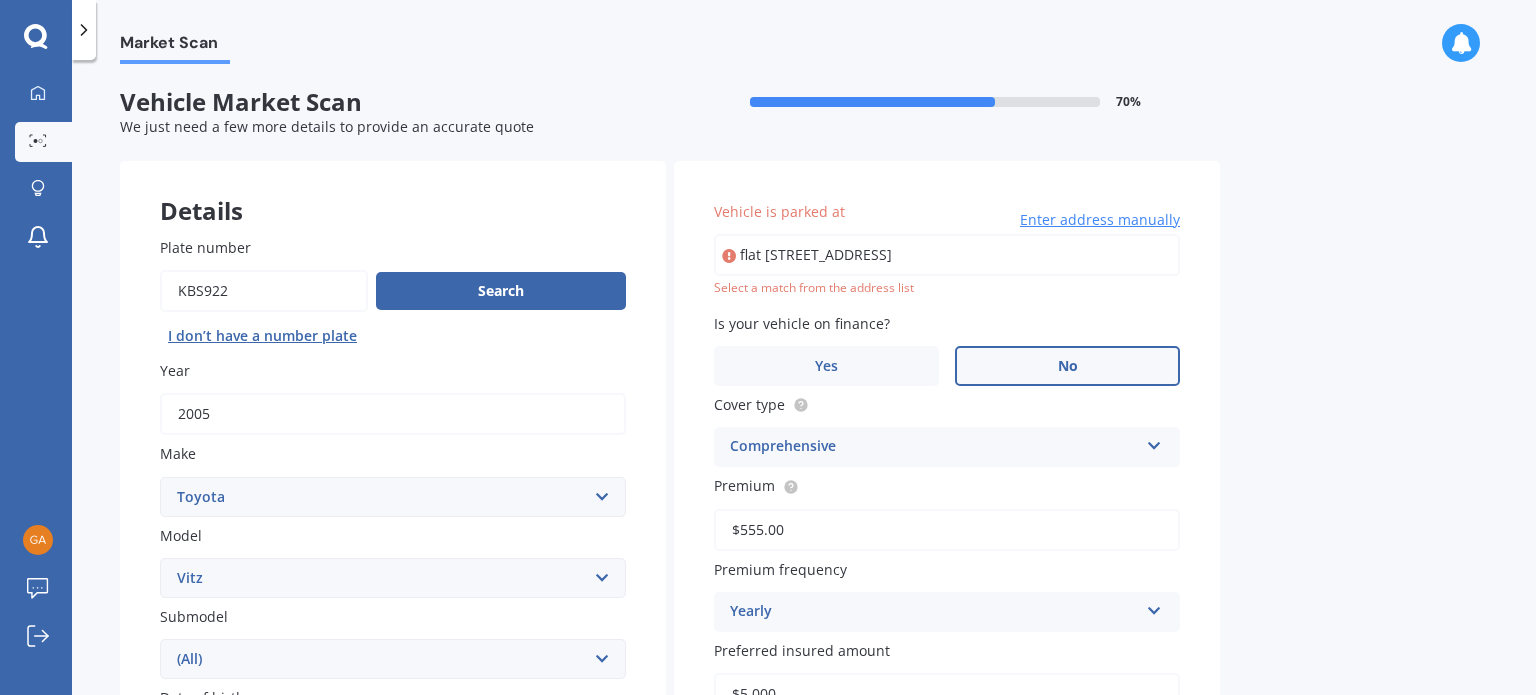 scroll, scrollTop: 41, scrollLeft: 0, axis: vertical 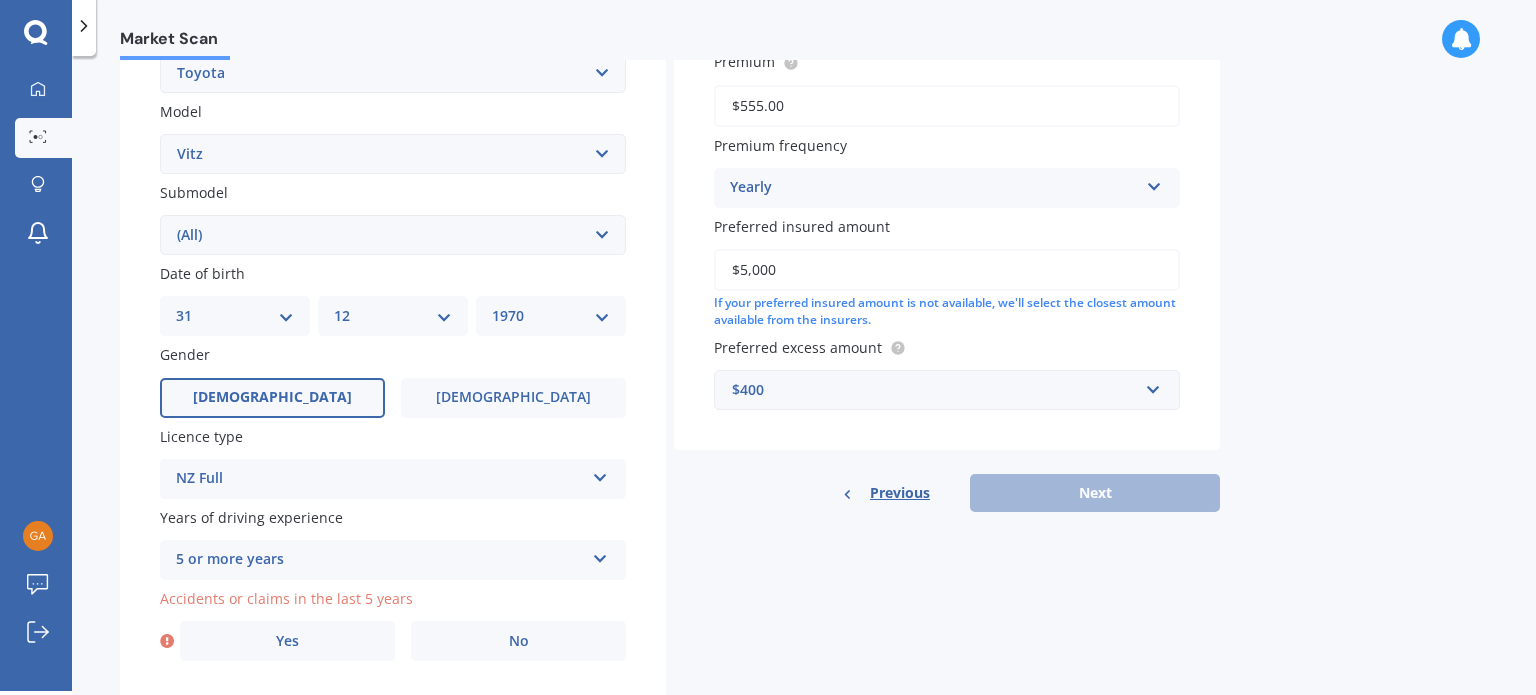 click on "Select submodel (All) Hybrid RS RS Turbo" at bounding box center (393, 235) 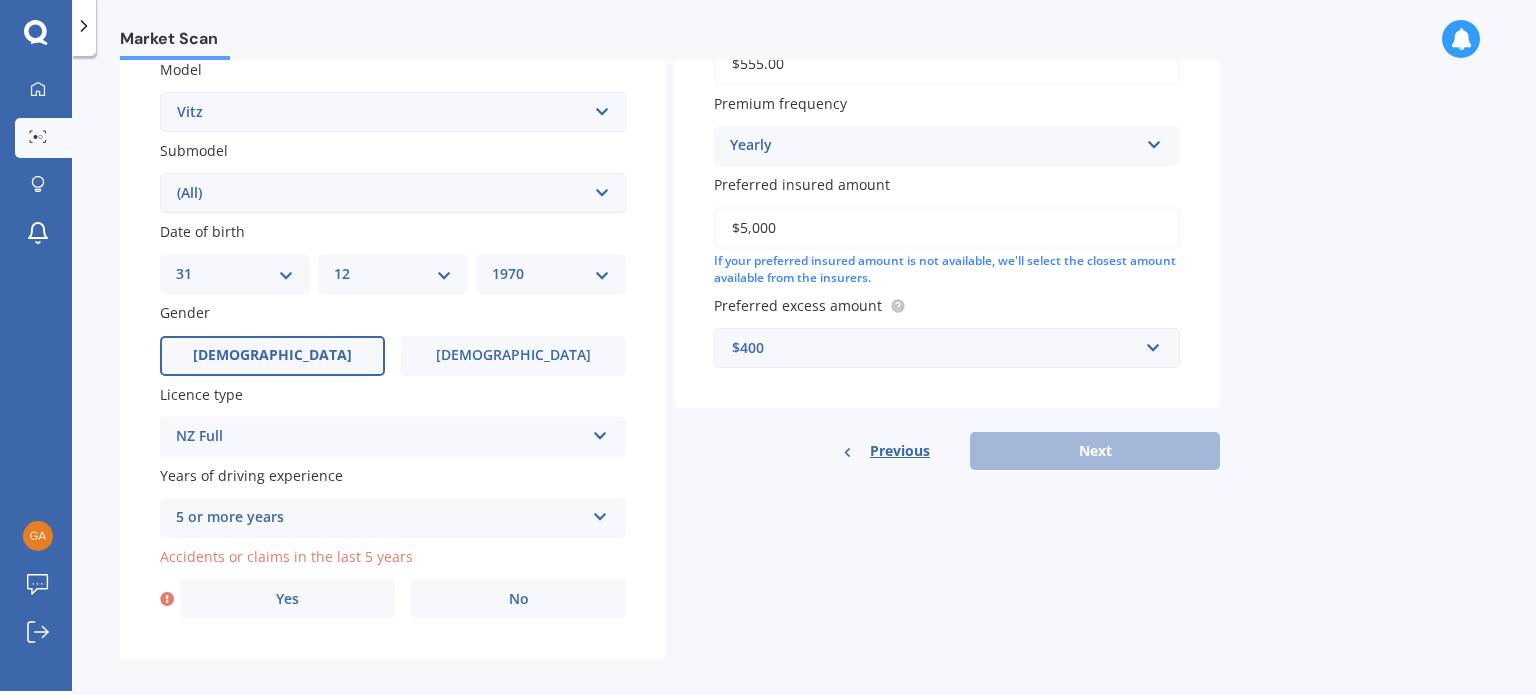 scroll, scrollTop: 482, scrollLeft: 0, axis: vertical 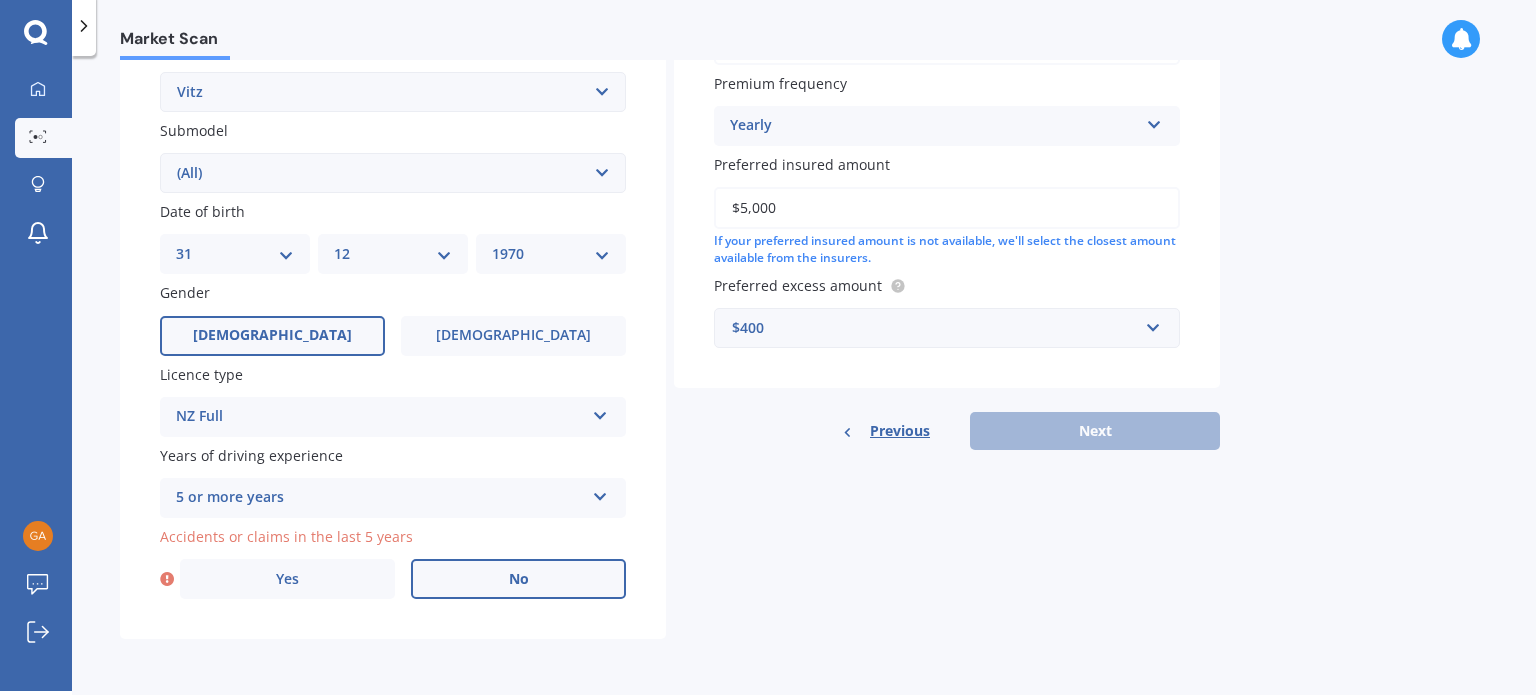 click on "No" at bounding box center (518, 579) 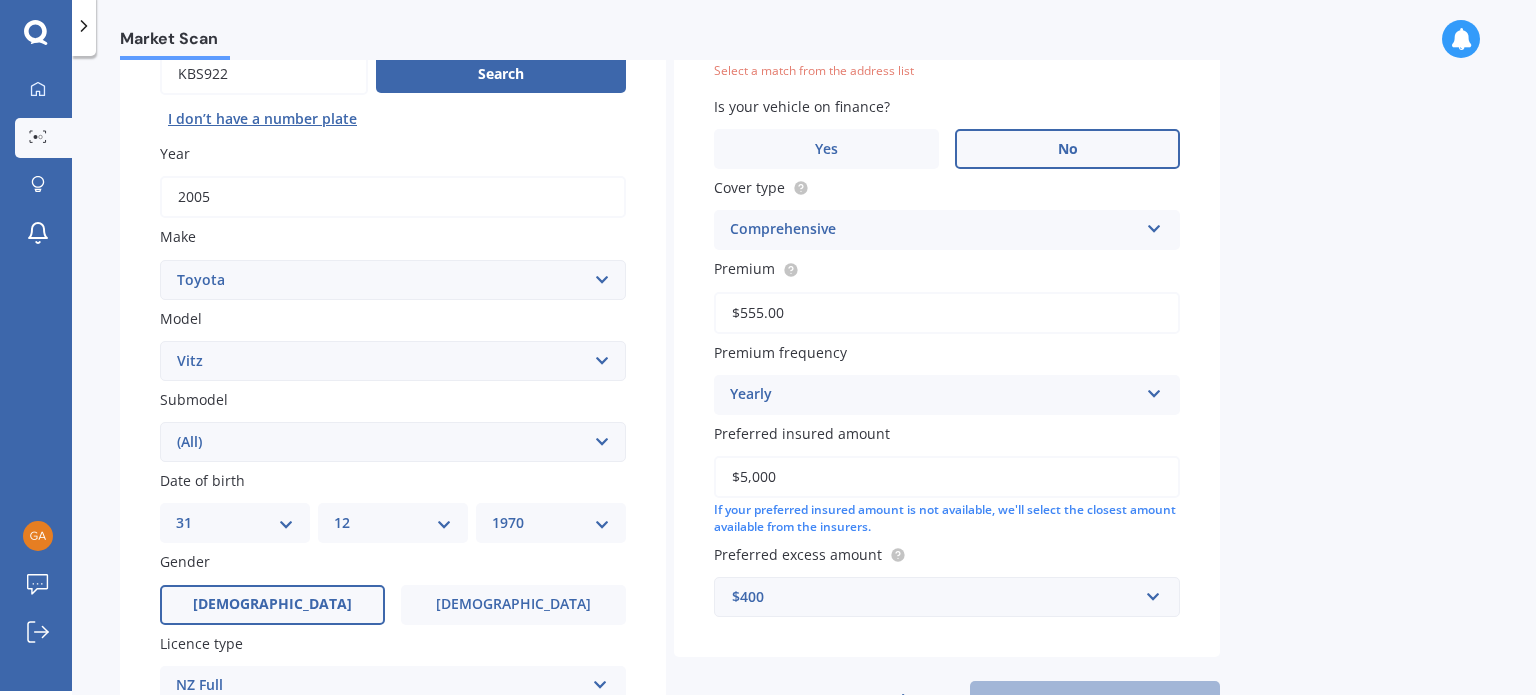 scroll, scrollTop: 136, scrollLeft: 0, axis: vertical 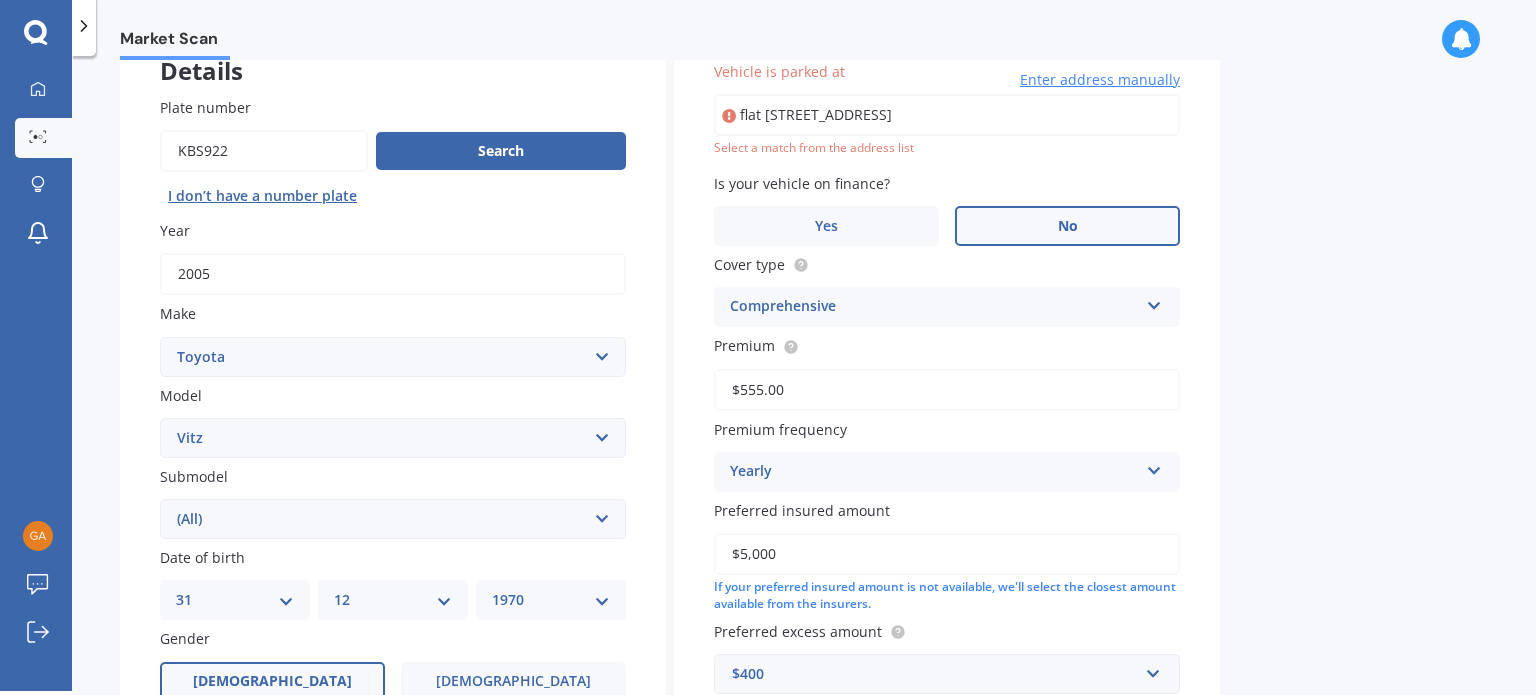 type on "flat 1/9A Augusta Street, Redcliffs, Christchurch 8081" 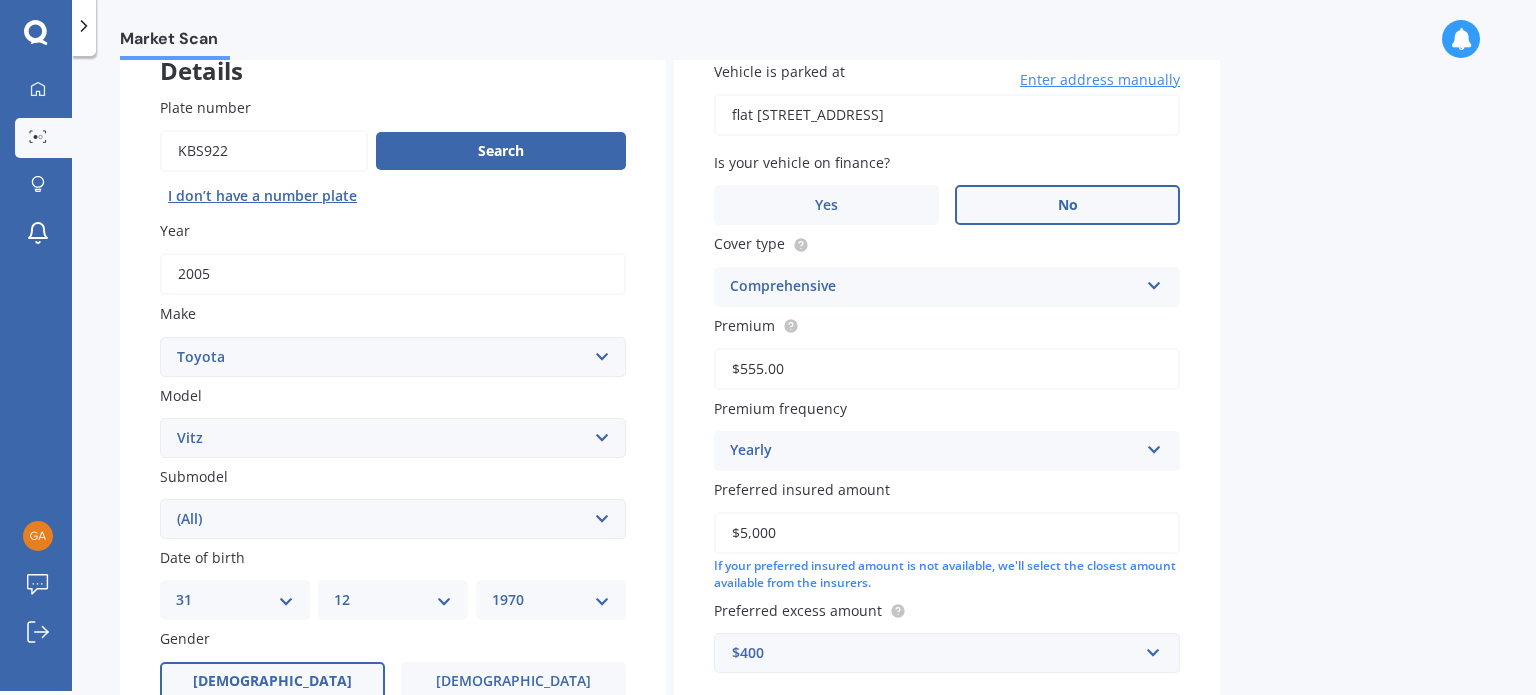 scroll, scrollTop: 482, scrollLeft: 0, axis: vertical 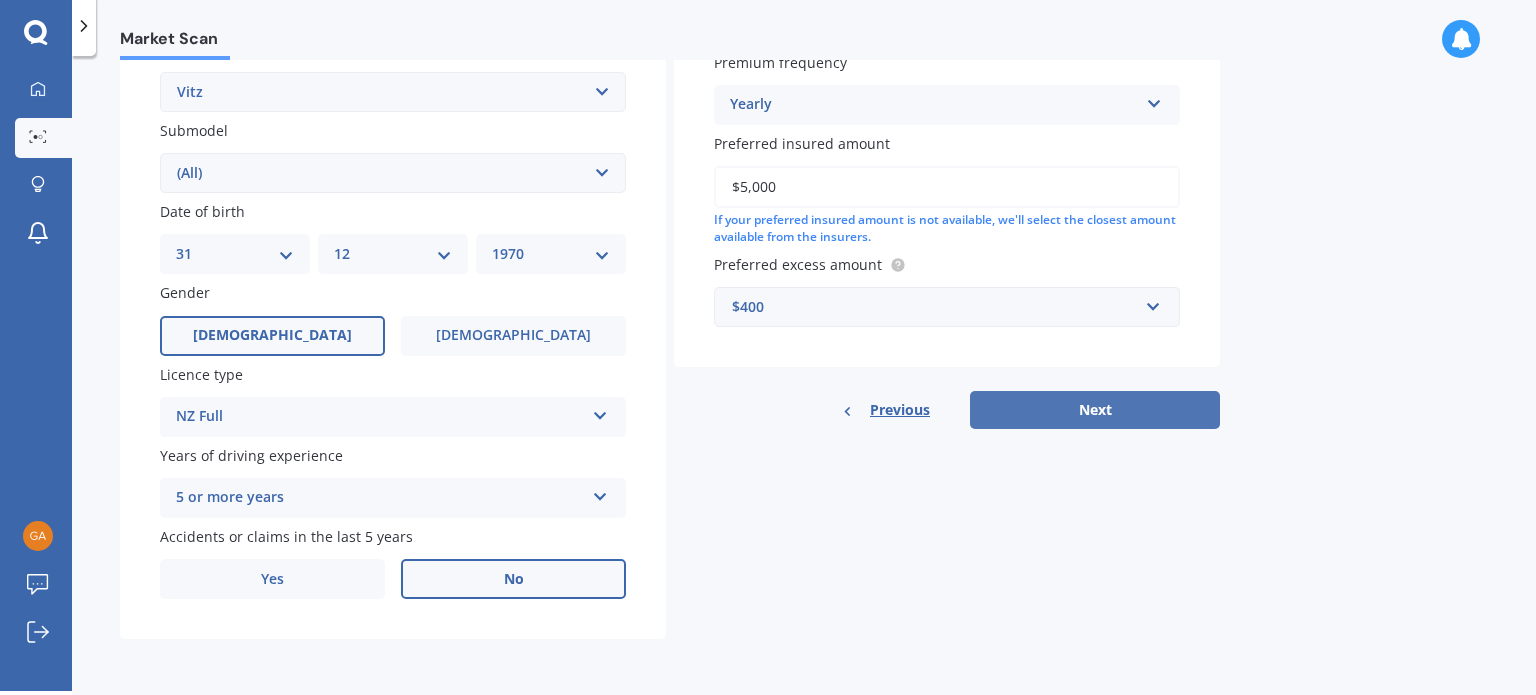 click on "Next" at bounding box center [1095, 410] 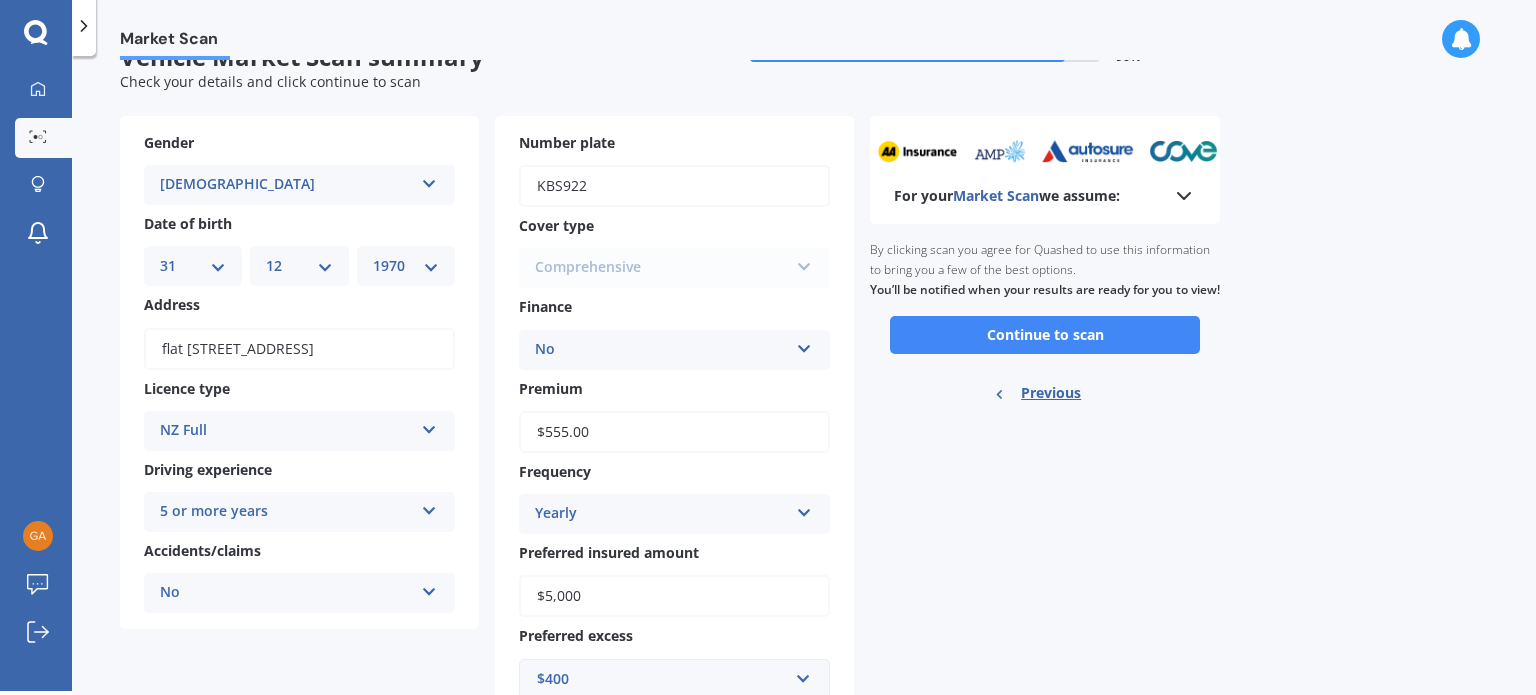 scroll, scrollTop: 0, scrollLeft: 0, axis: both 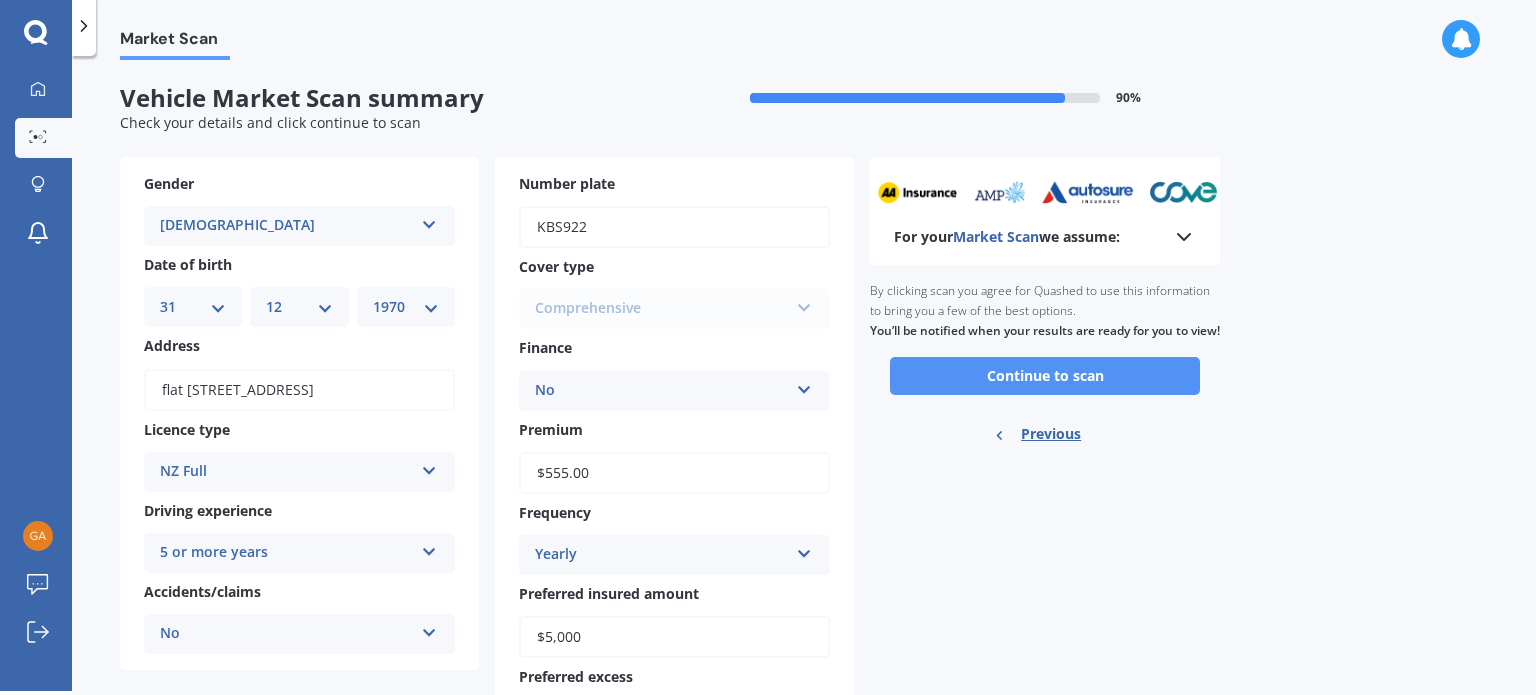 click on "Continue to scan" at bounding box center [1045, 376] 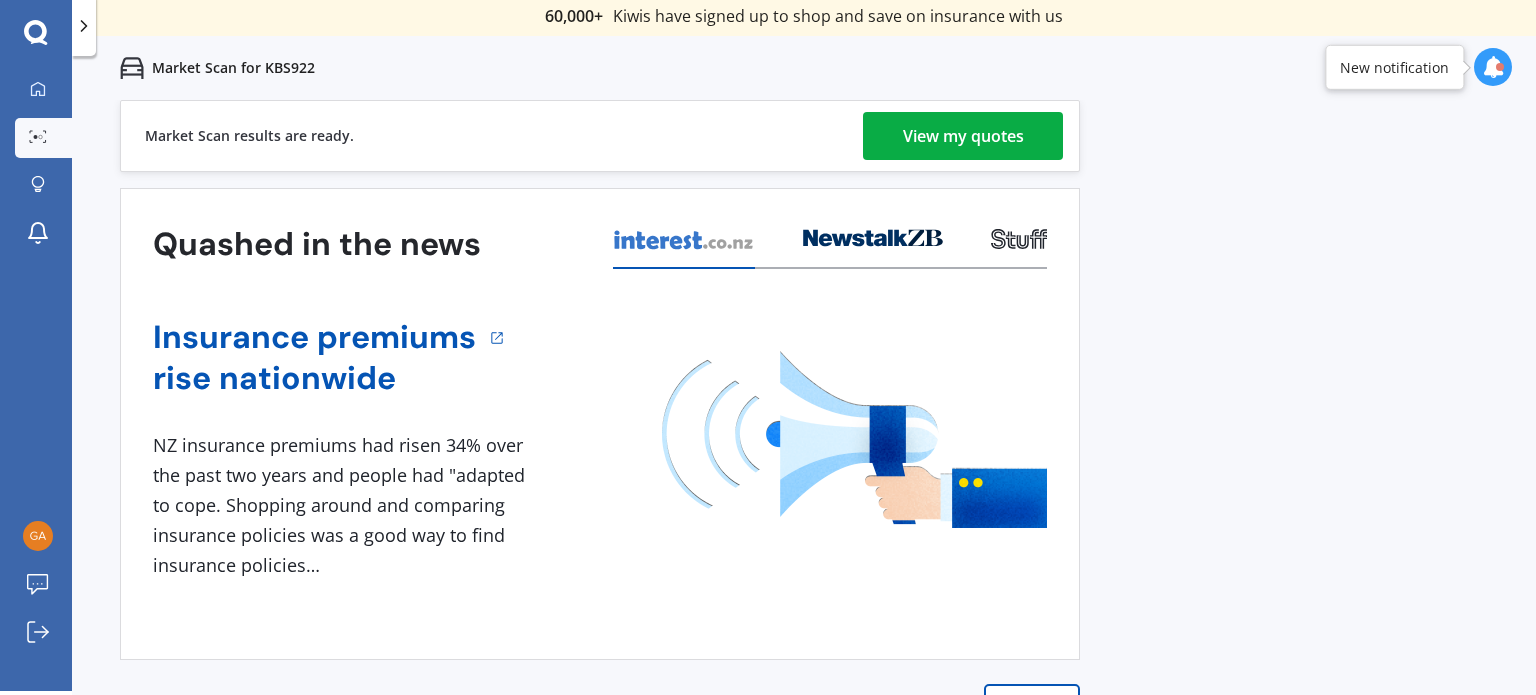 click on "View my quotes" at bounding box center [963, 136] 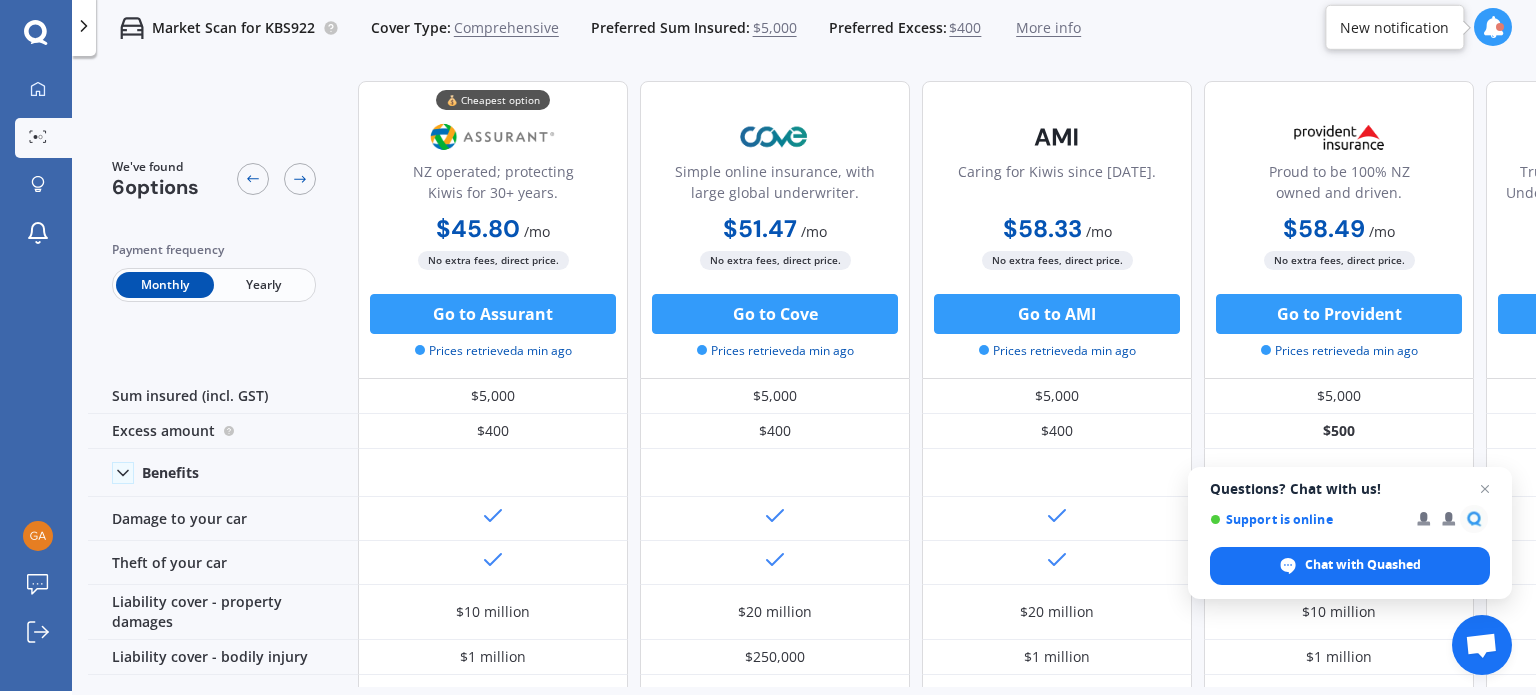 click on "Yearly" at bounding box center [263, 285] 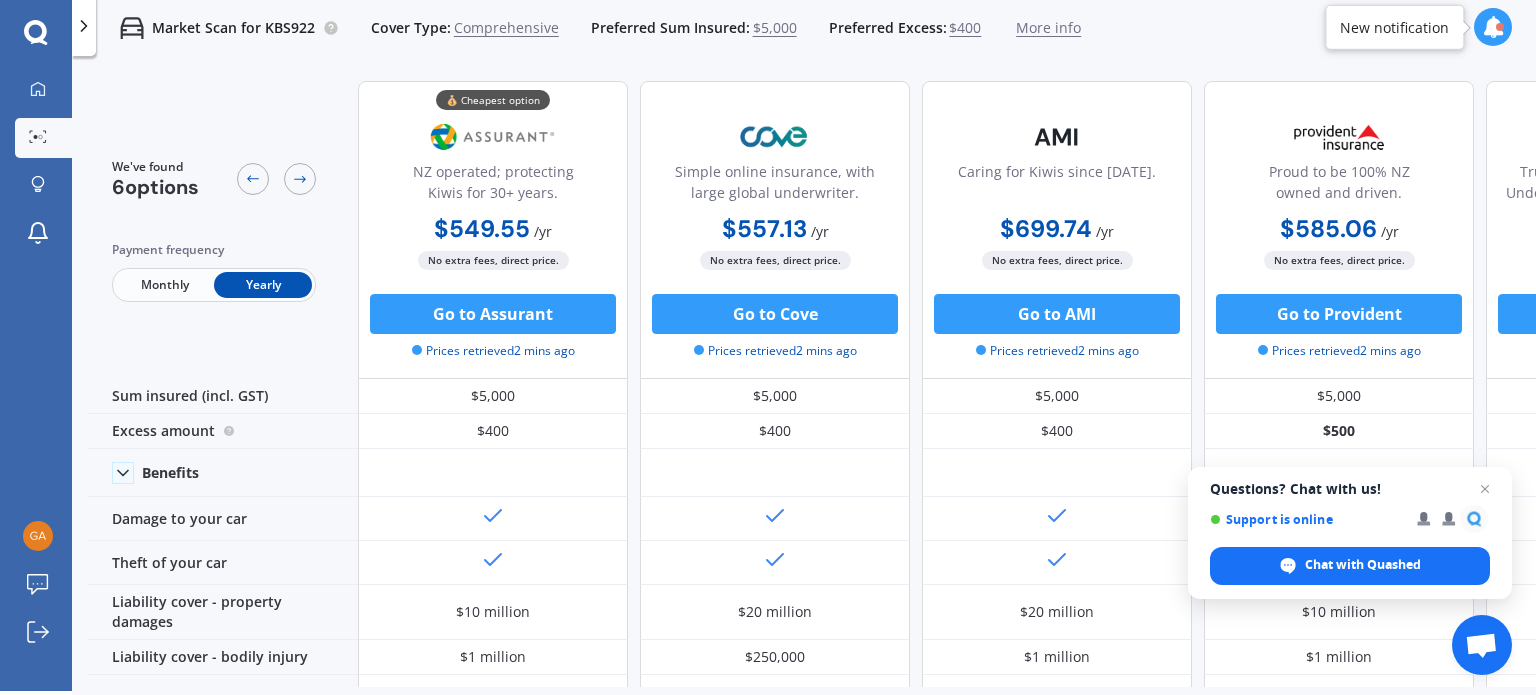 scroll, scrollTop: 0, scrollLeft: 512, axis: horizontal 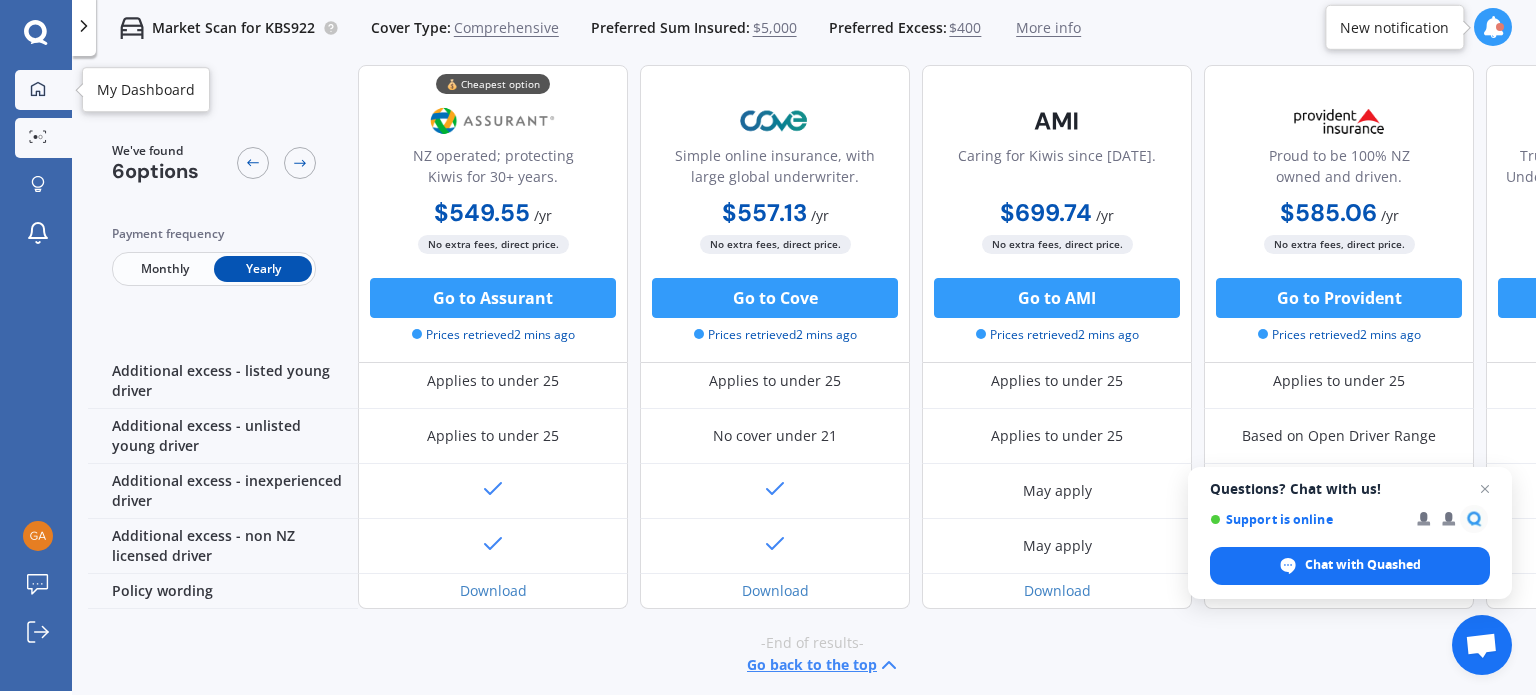 click 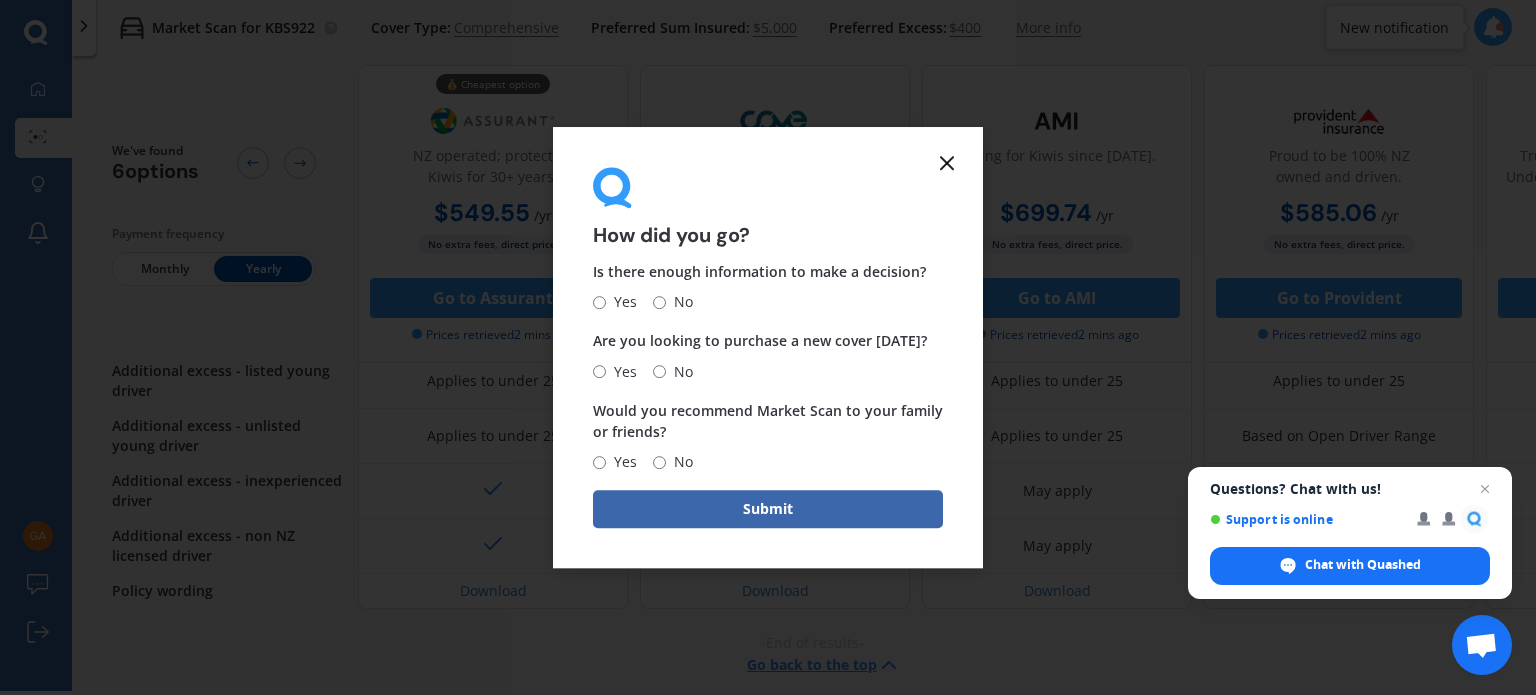 click 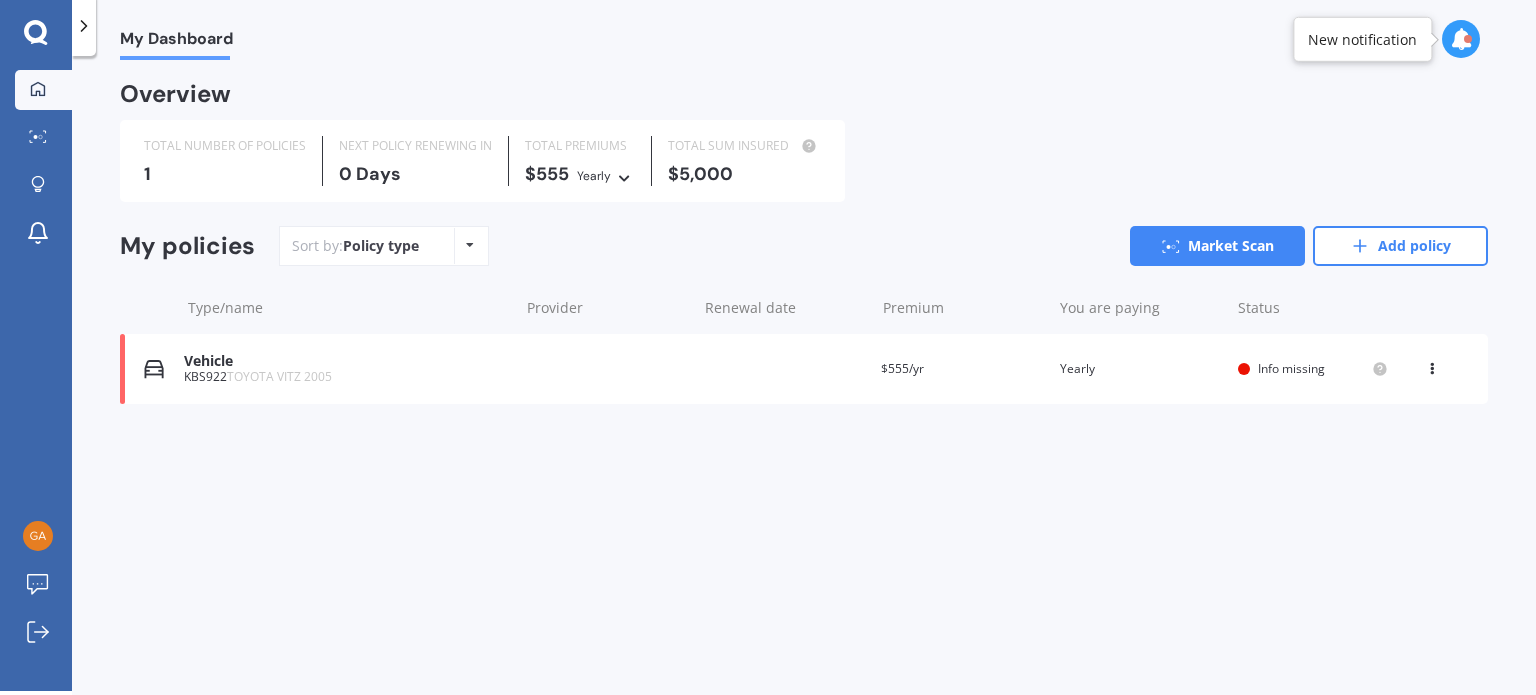 click on "Vehicle" at bounding box center [346, 361] 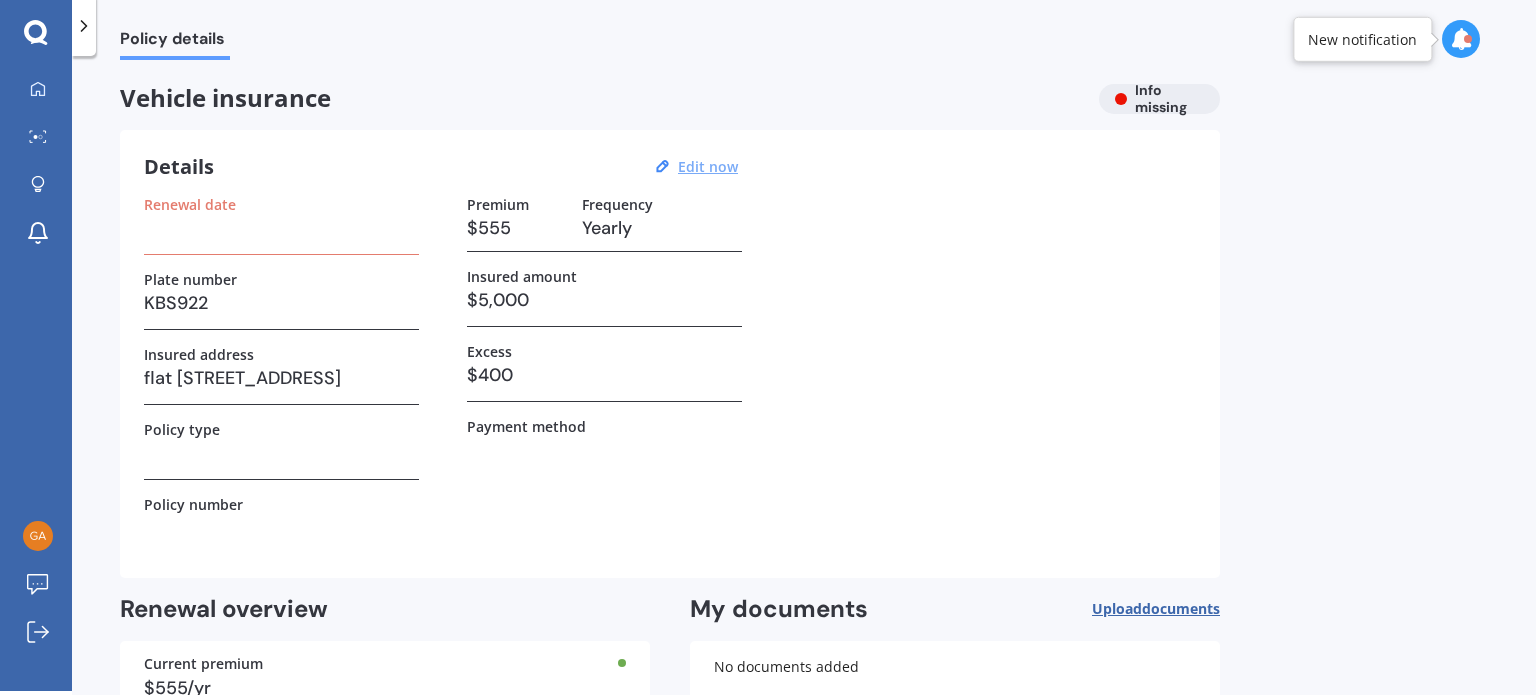 click on "Edit now" at bounding box center [708, 166] 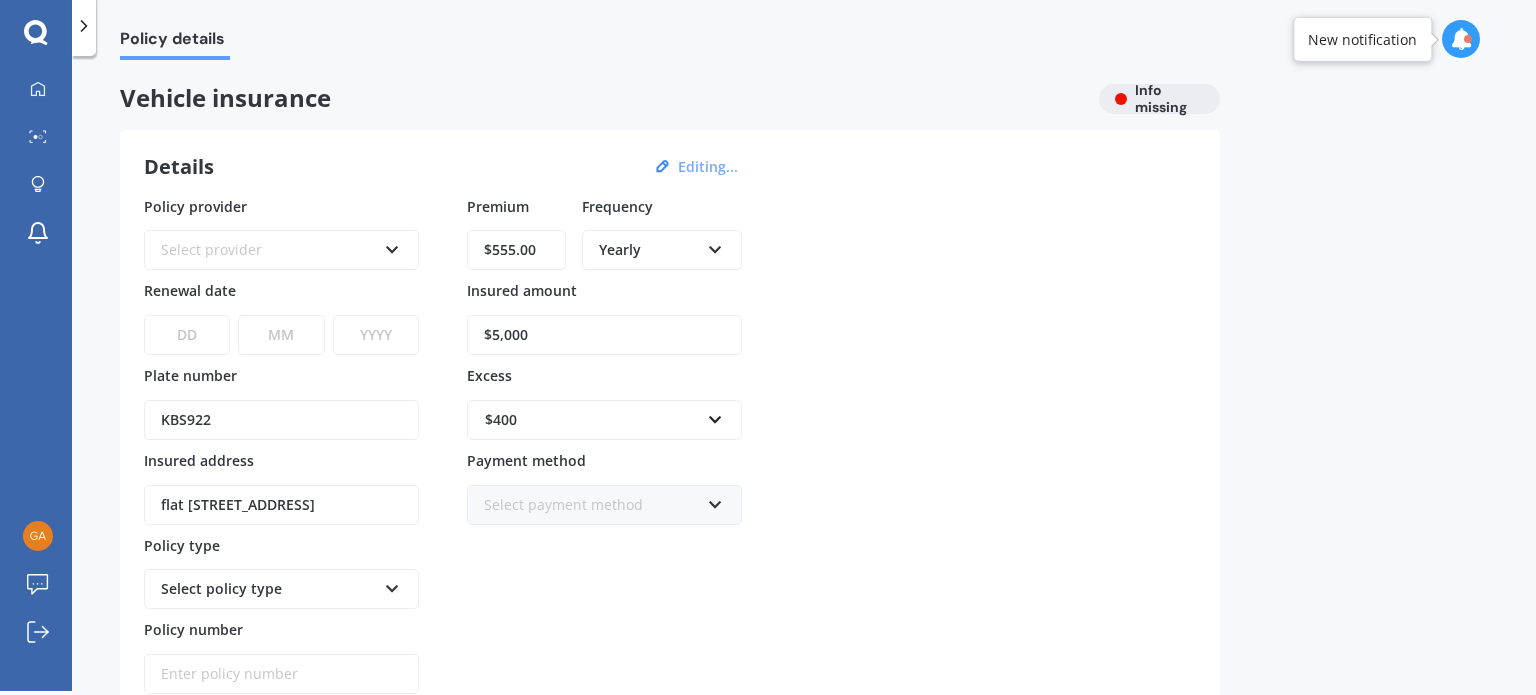 click on "$5,000" at bounding box center (604, 335) 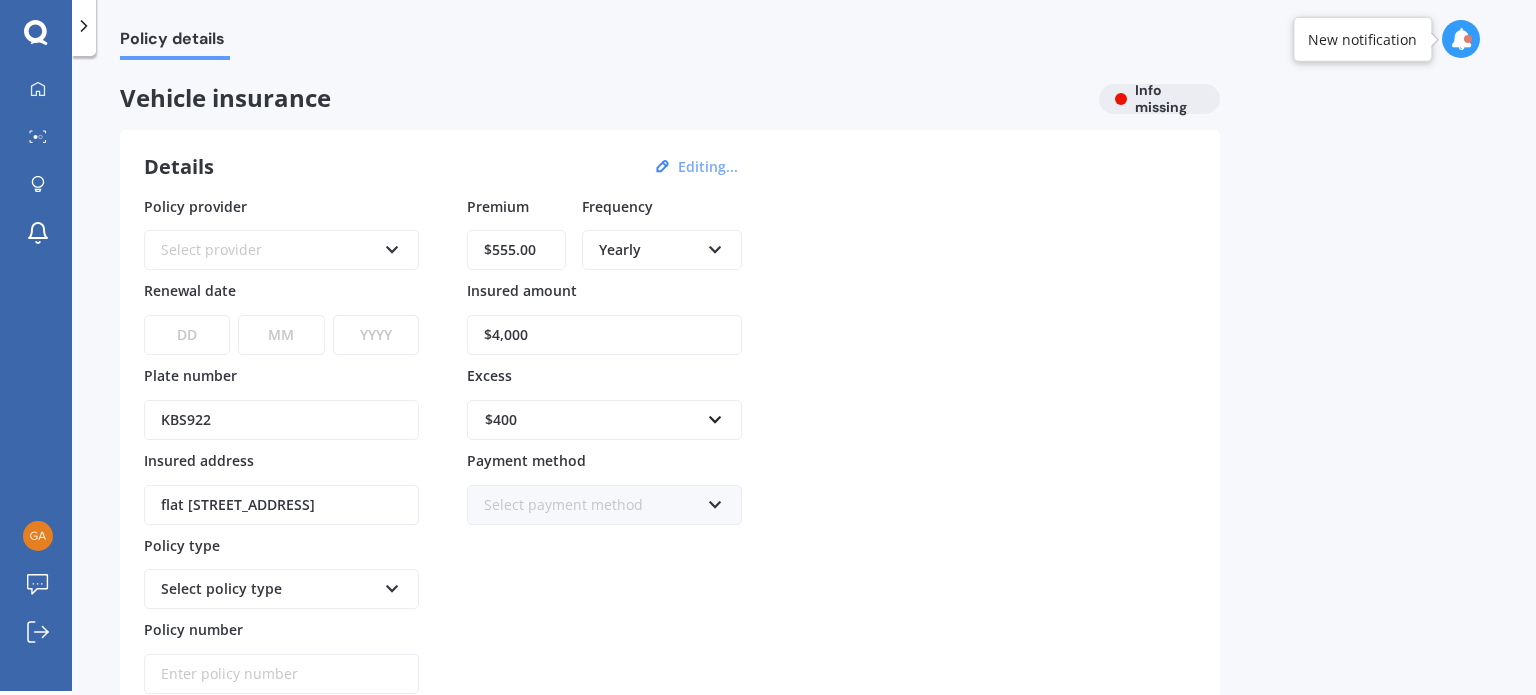 scroll, scrollTop: 363, scrollLeft: 0, axis: vertical 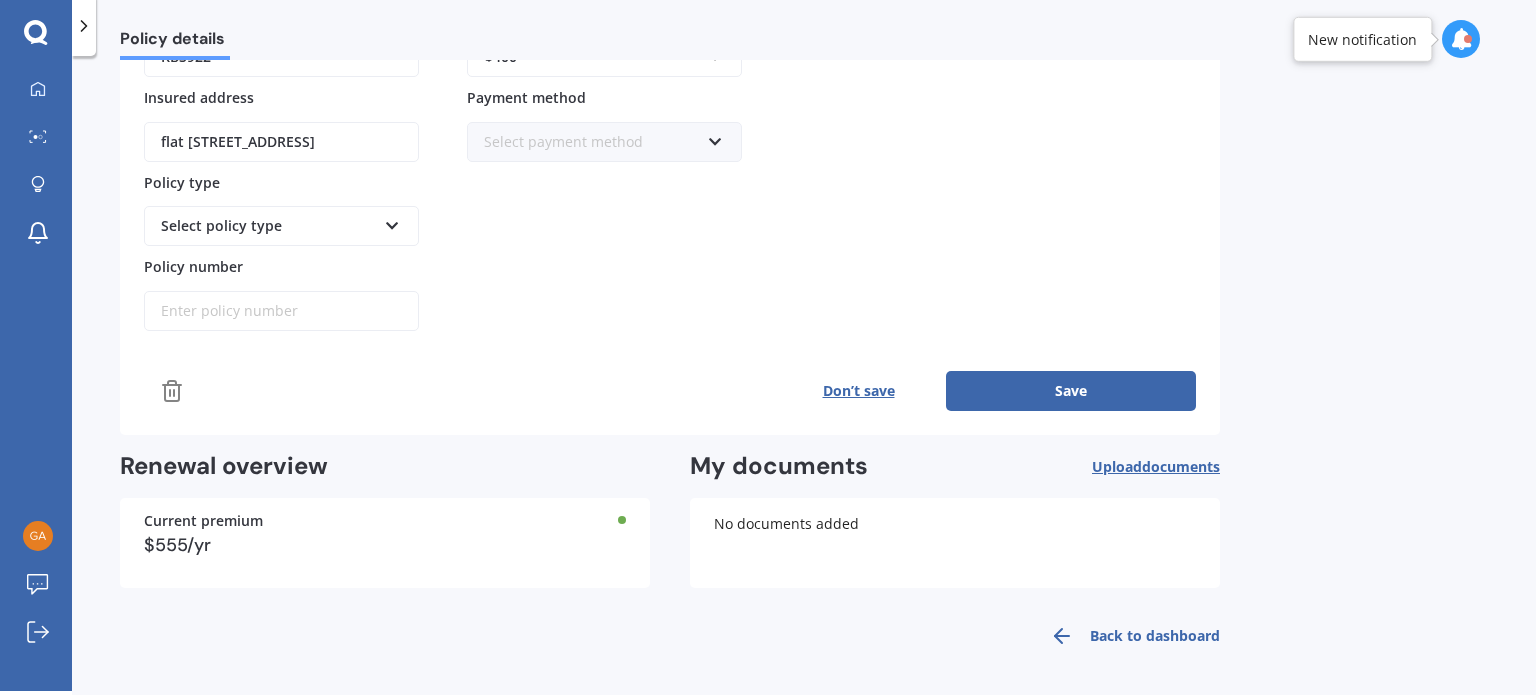 type on "$4,000" 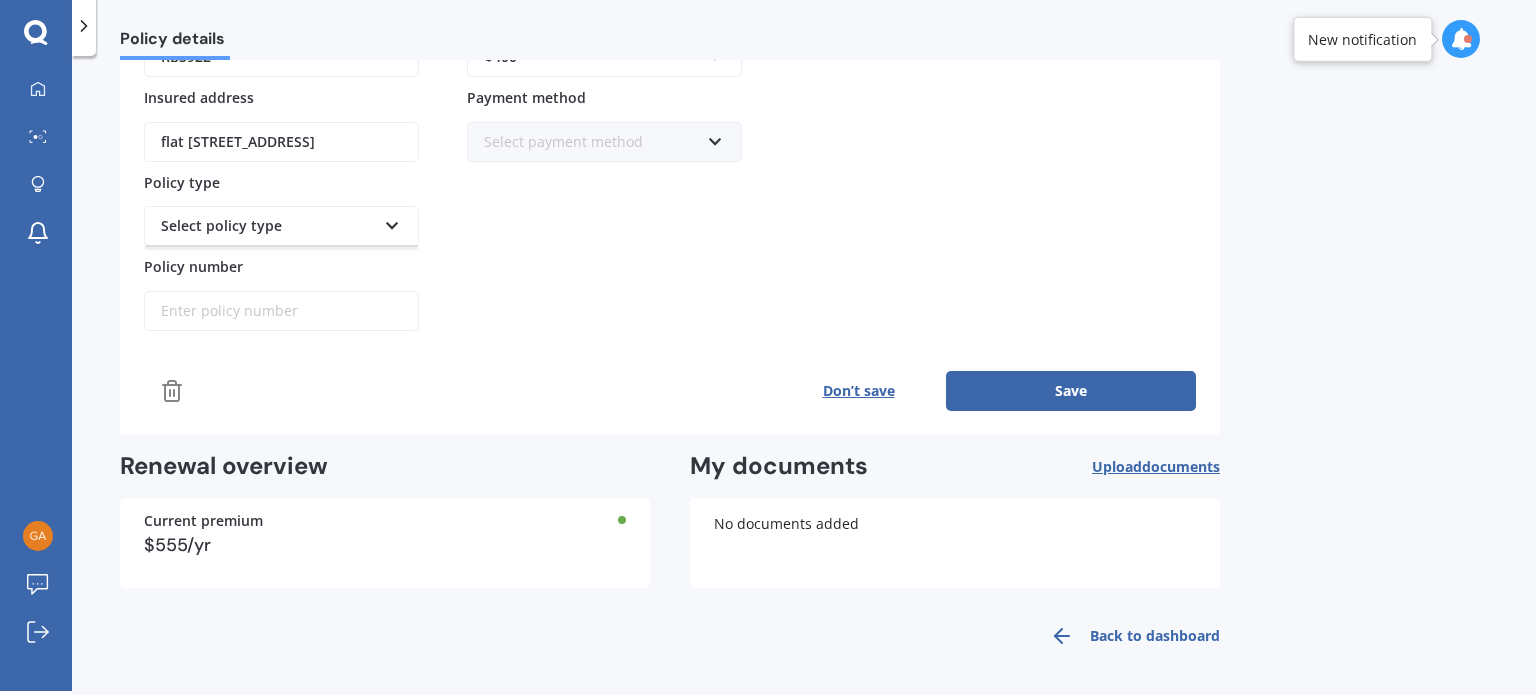 click at bounding box center (392, 222) 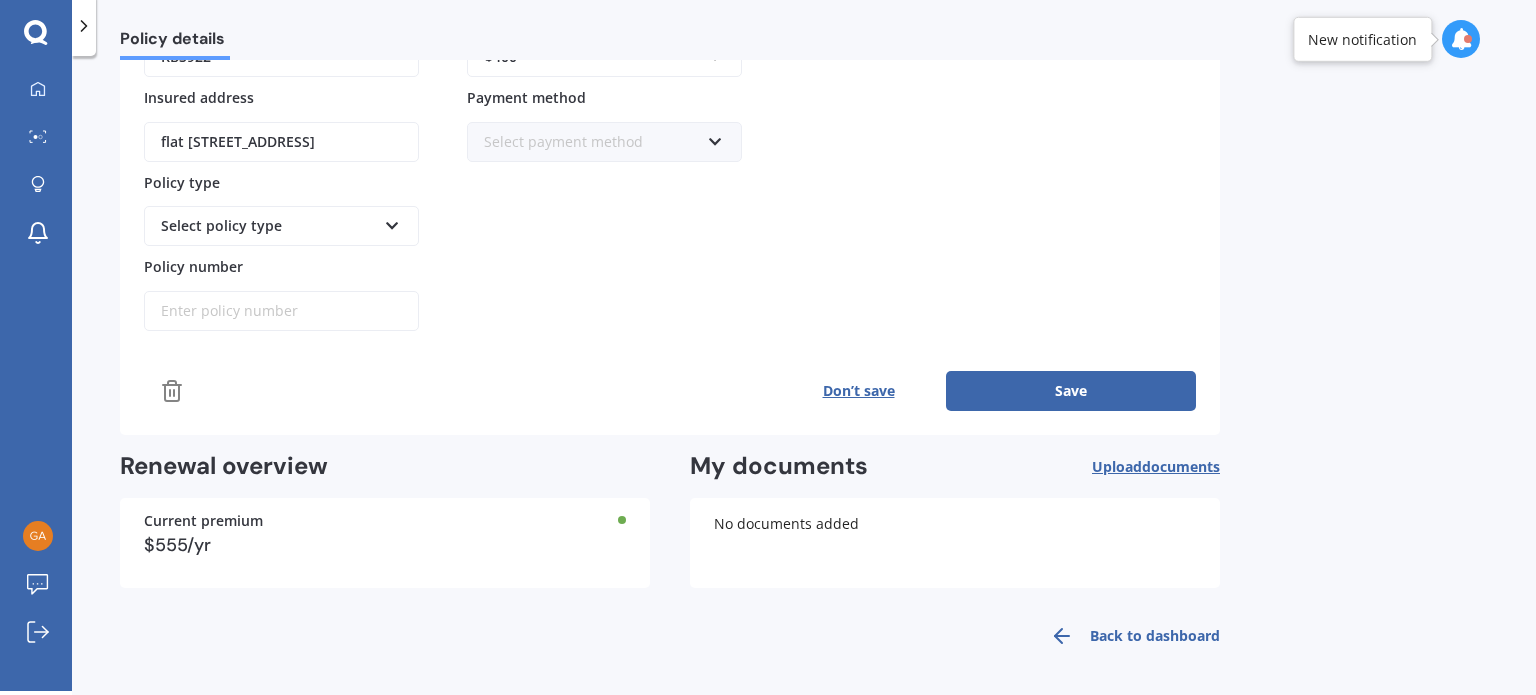 click at bounding box center (392, 222) 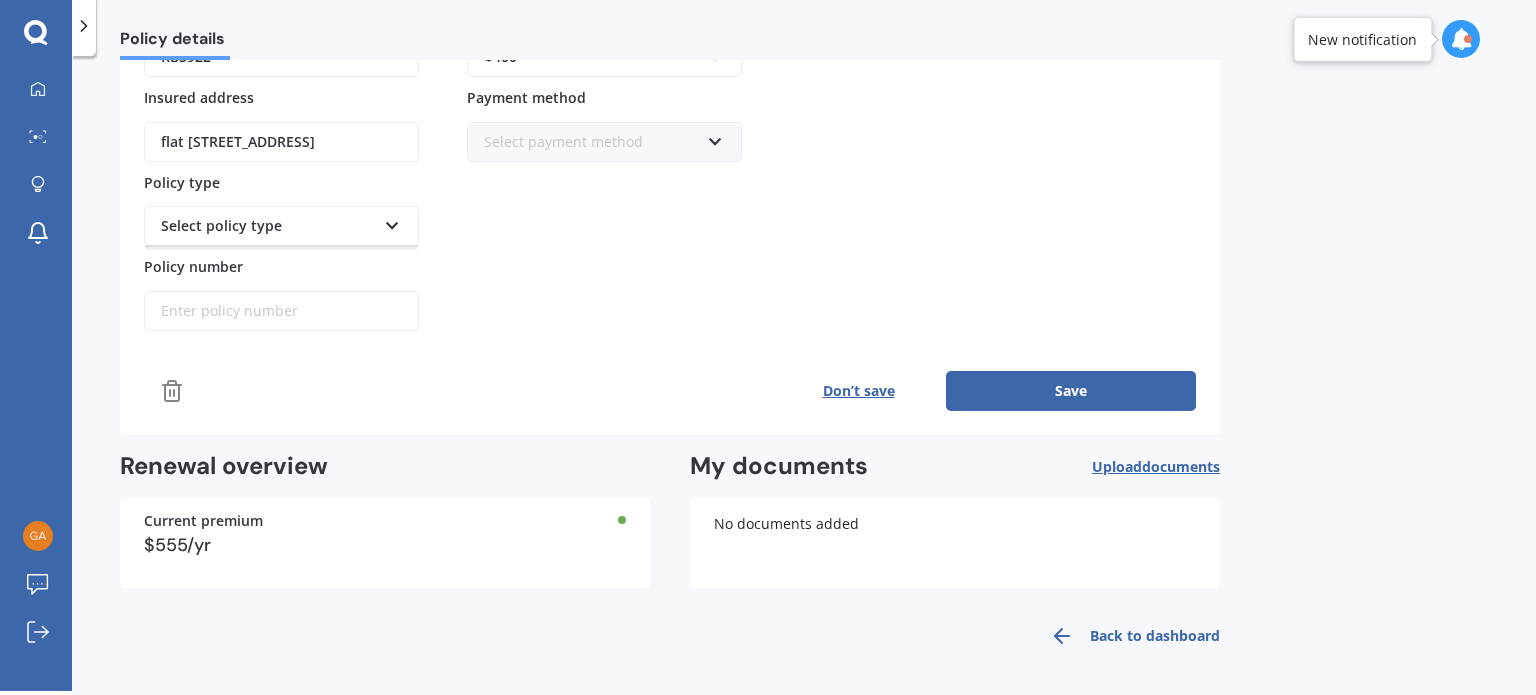 click at bounding box center (392, 222) 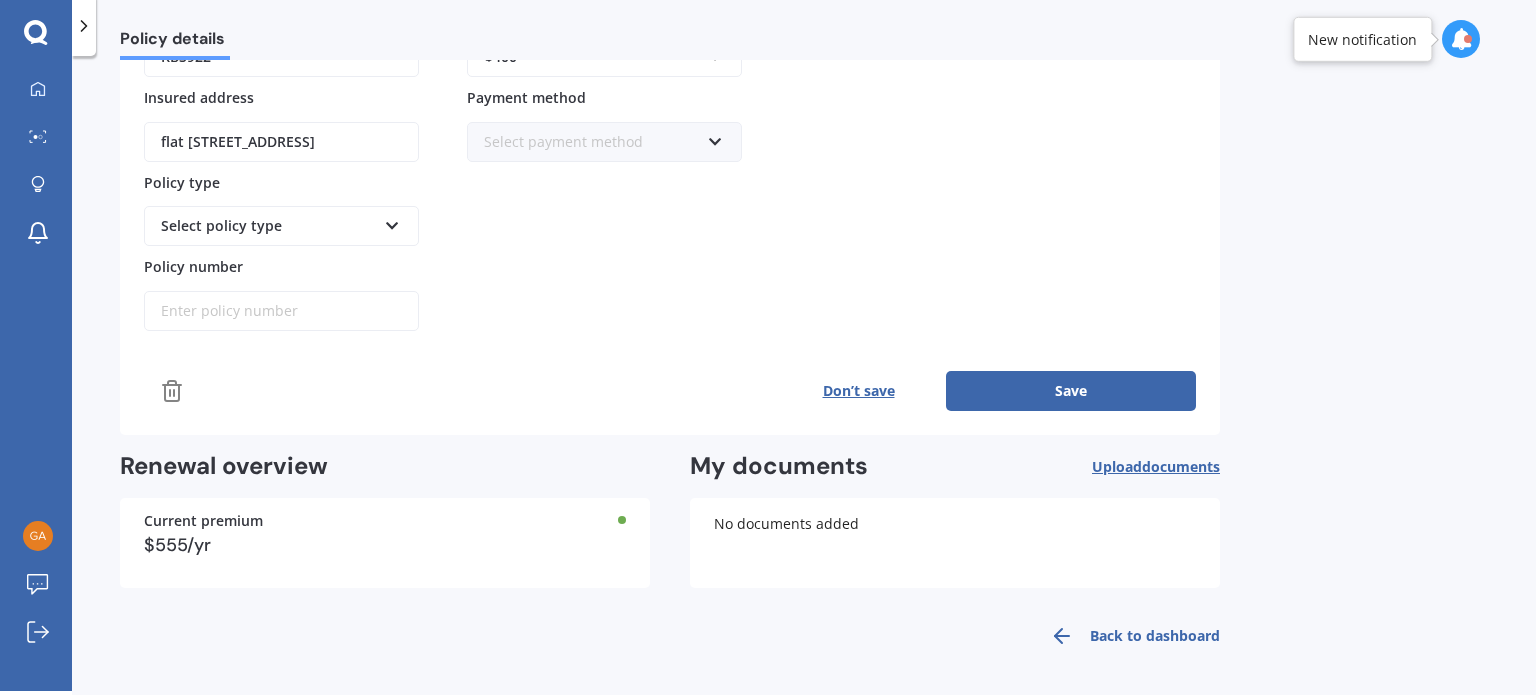 scroll, scrollTop: 0, scrollLeft: 0, axis: both 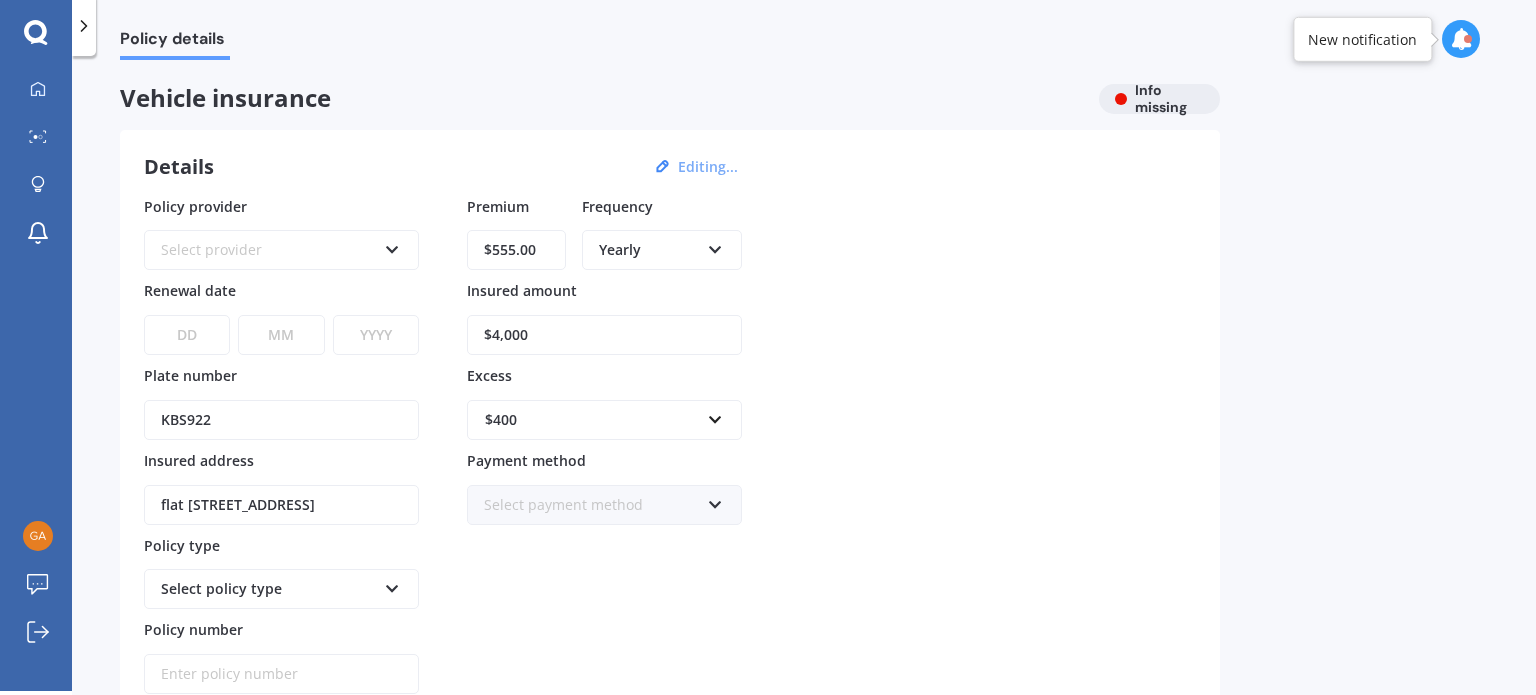 click at bounding box center [392, 246] 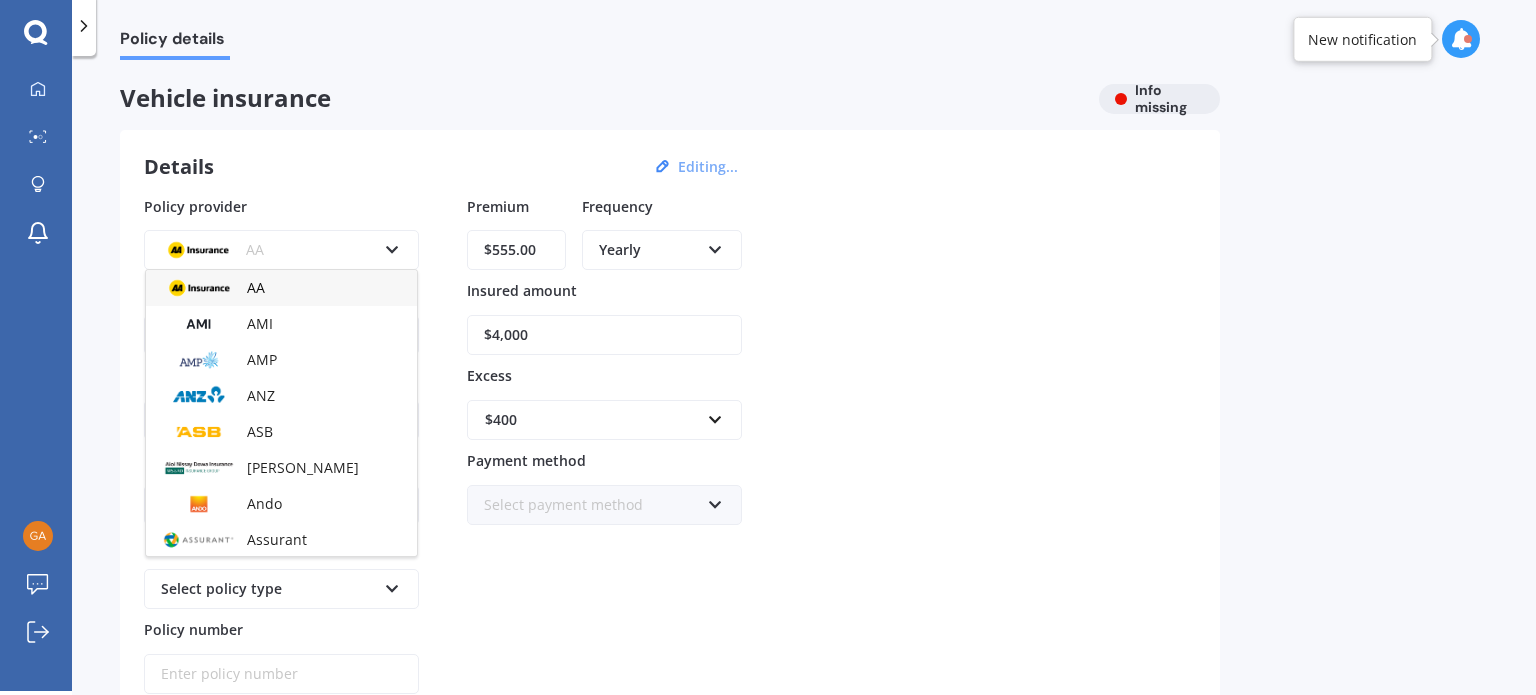click at bounding box center (392, 246) 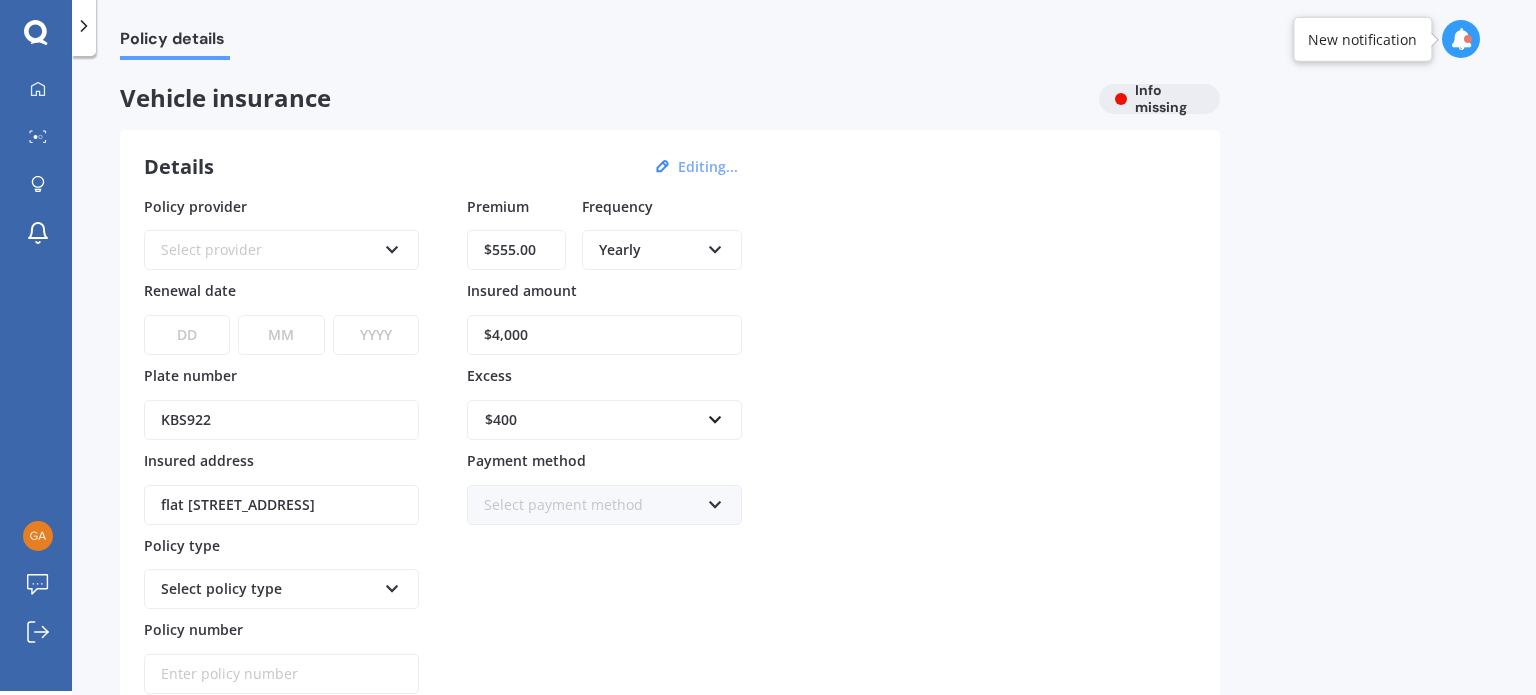 click at bounding box center [392, 246] 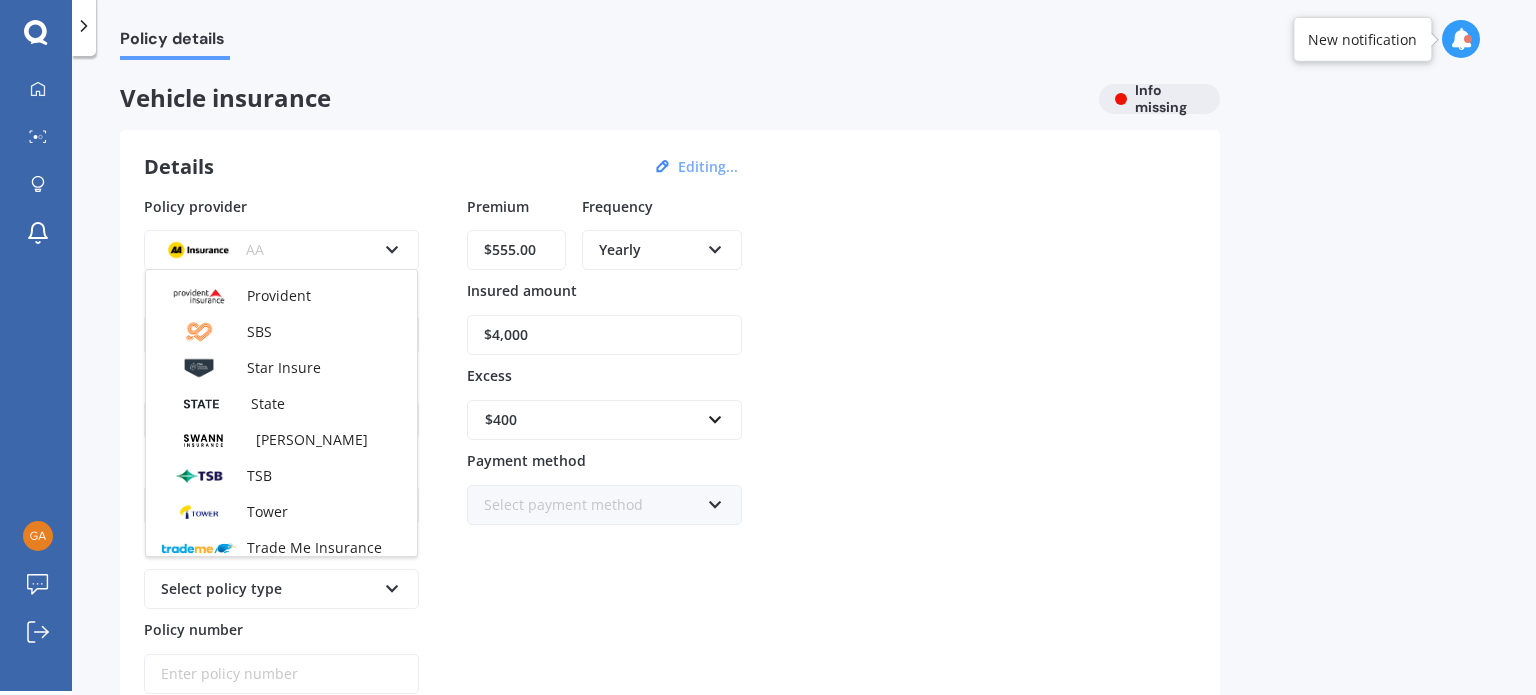scroll, scrollTop: 752, scrollLeft: 0, axis: vertical 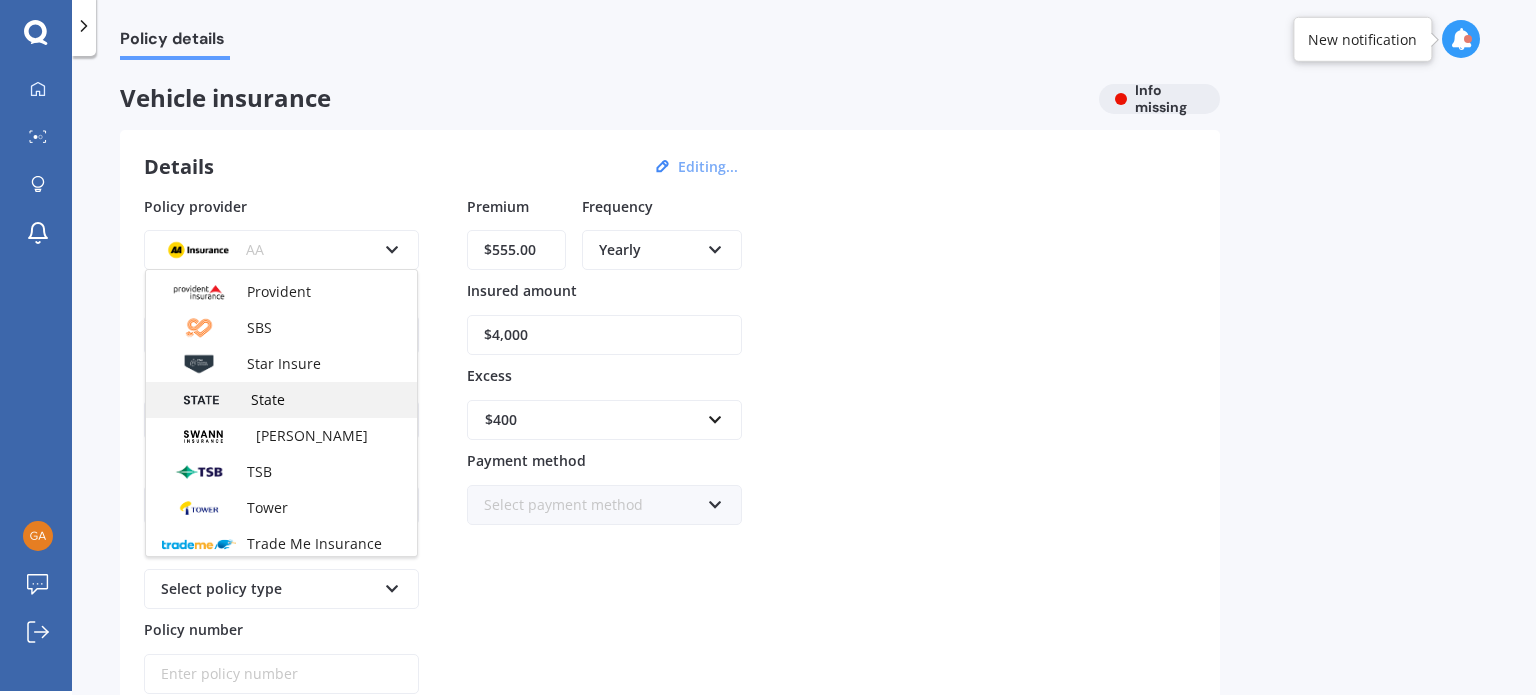 click on "State" at bounding box center (268, 399) 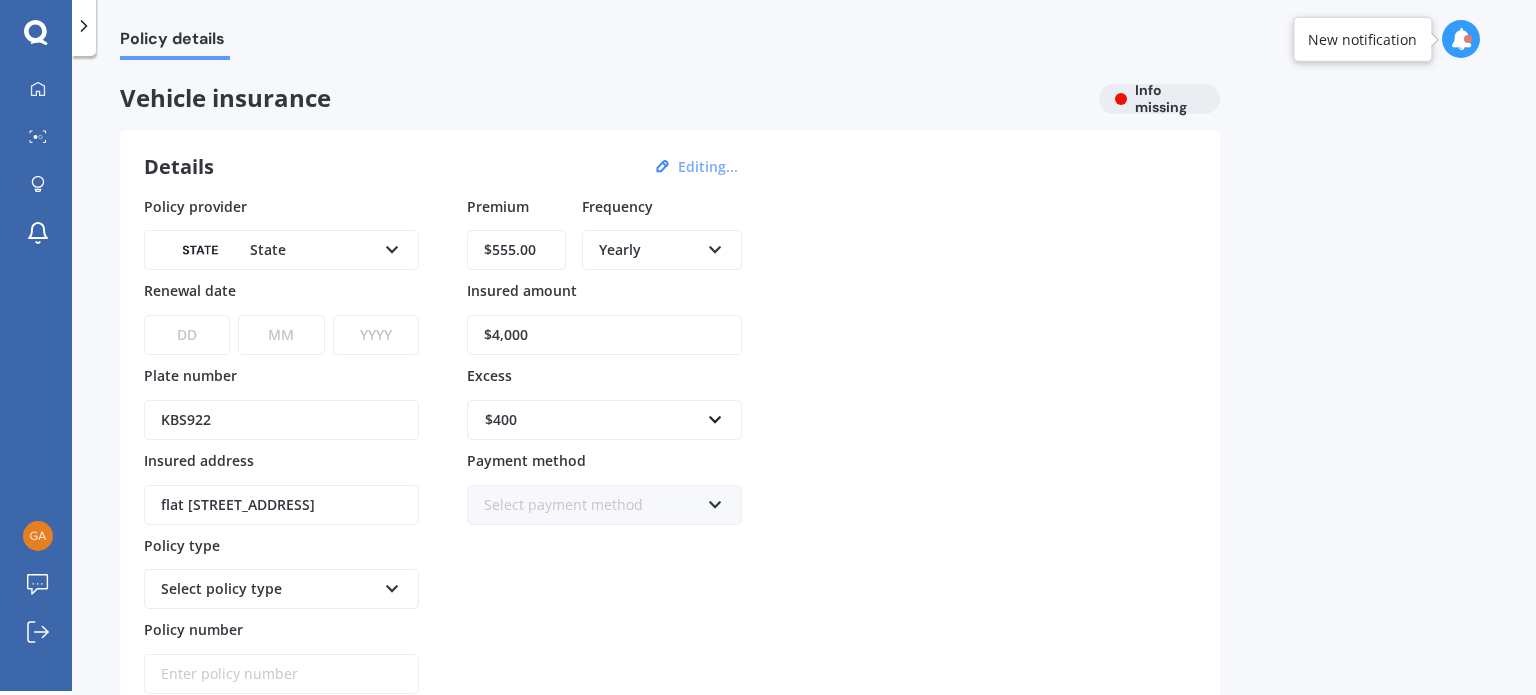 click on "DD 01 02 03 04 05 06 07 08 09 10 11 12 13 14 15 16 17 18 19 20 21 22 23 24 25 26 27 28 29 30 31" at bounding box center [187, 335] 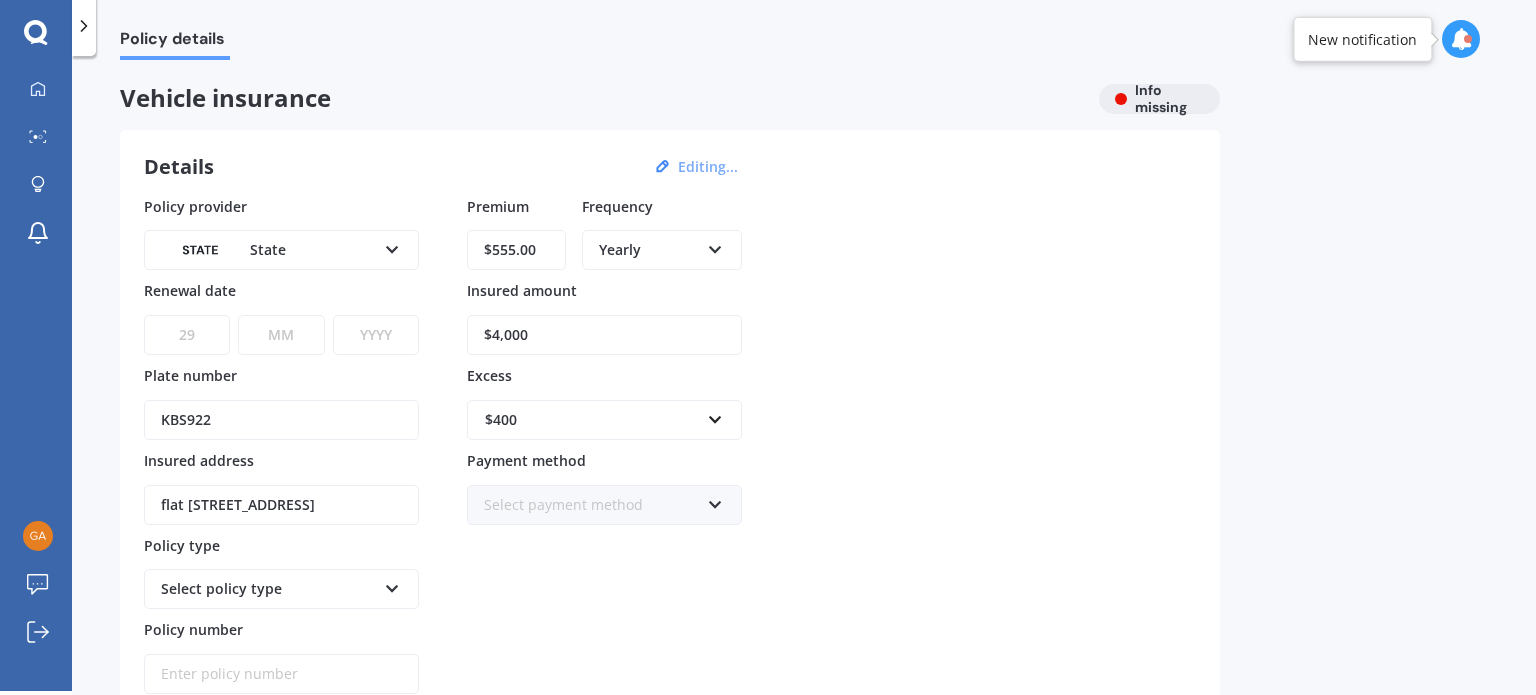 click on "DD 01 02 03 04 05 06 07 08 09 10 11 12 13 14 15 16 17 18 19 20 21 22 23 24 25 26 27 28 29 30 31" at bounding box center [187, 335] 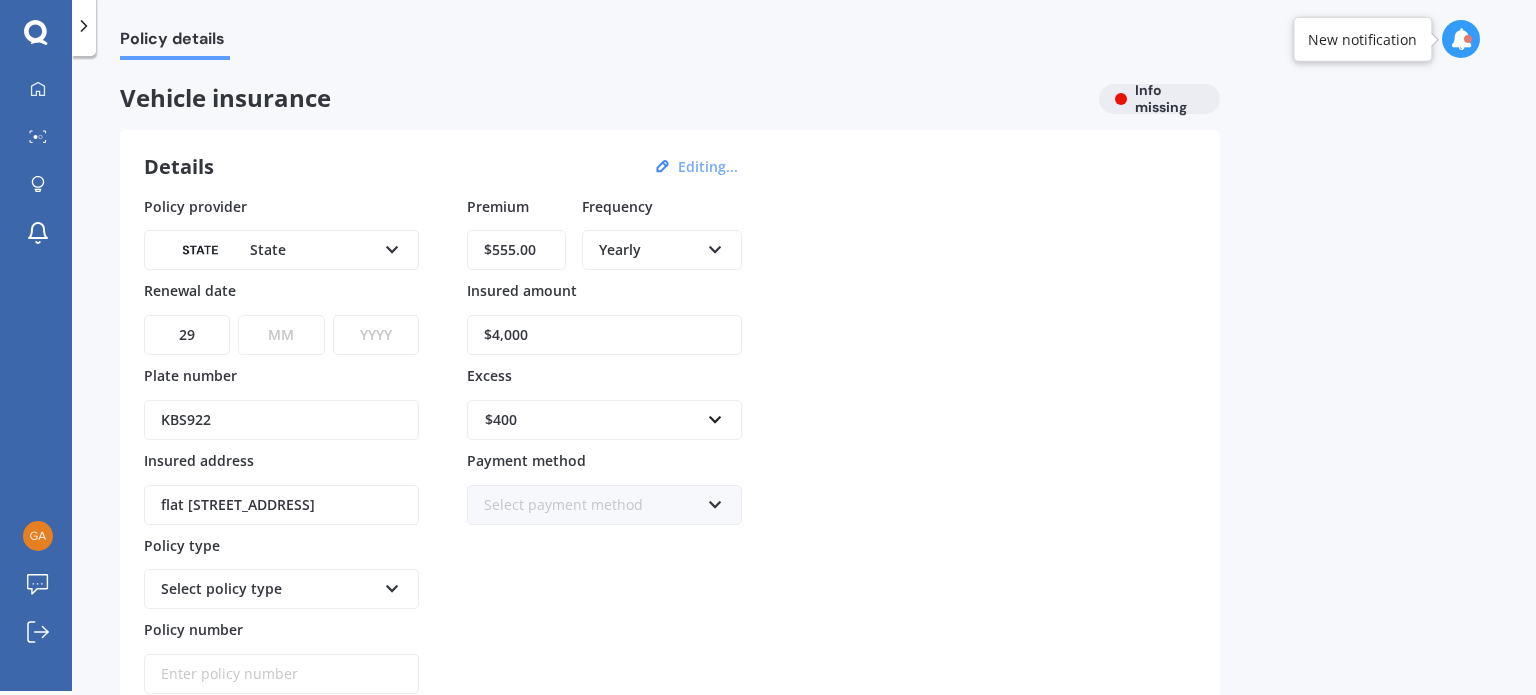 click on "MM 01 02 03 04 05 06 07 08 09 10 11 12" at bounding box center (281, 335) 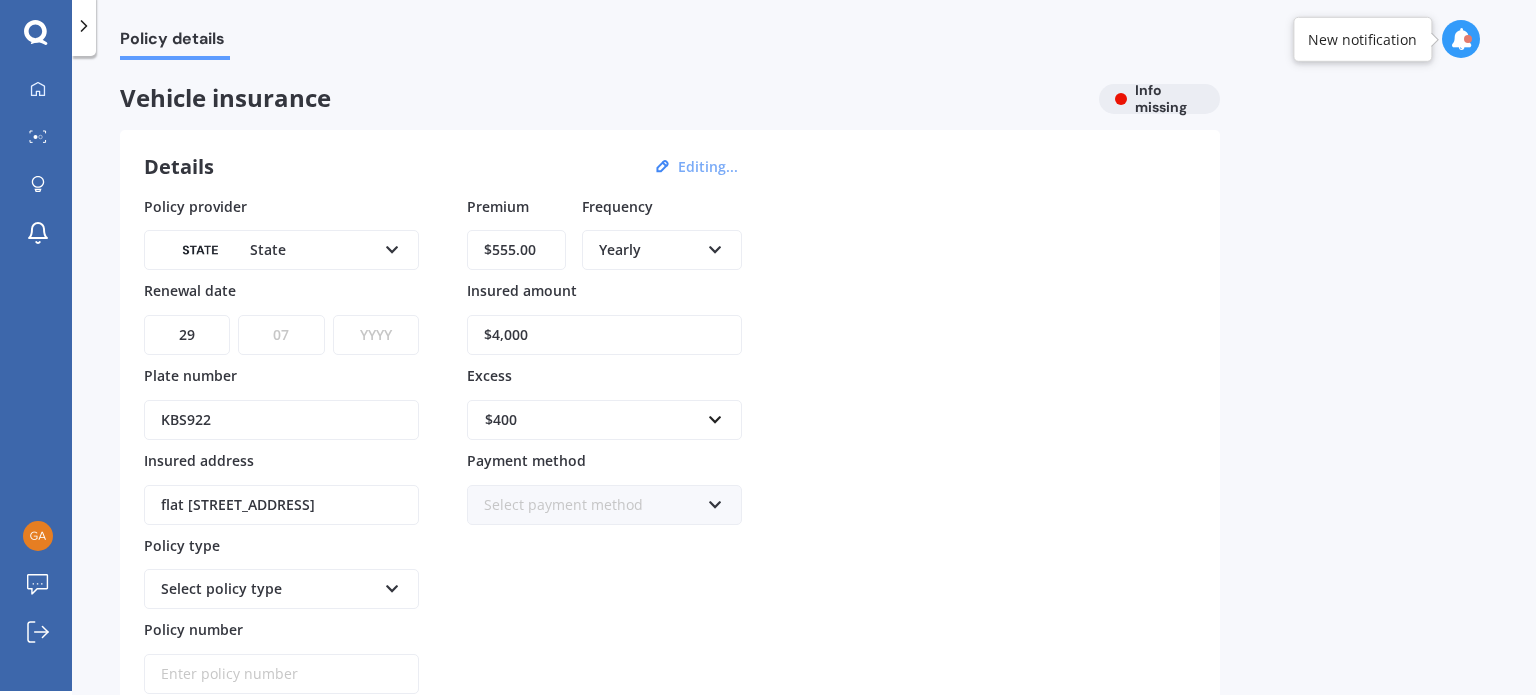 click on "MM 01 02 03 04 05 06 07 08 09 10 11 12" at bounding box center [281, 335] 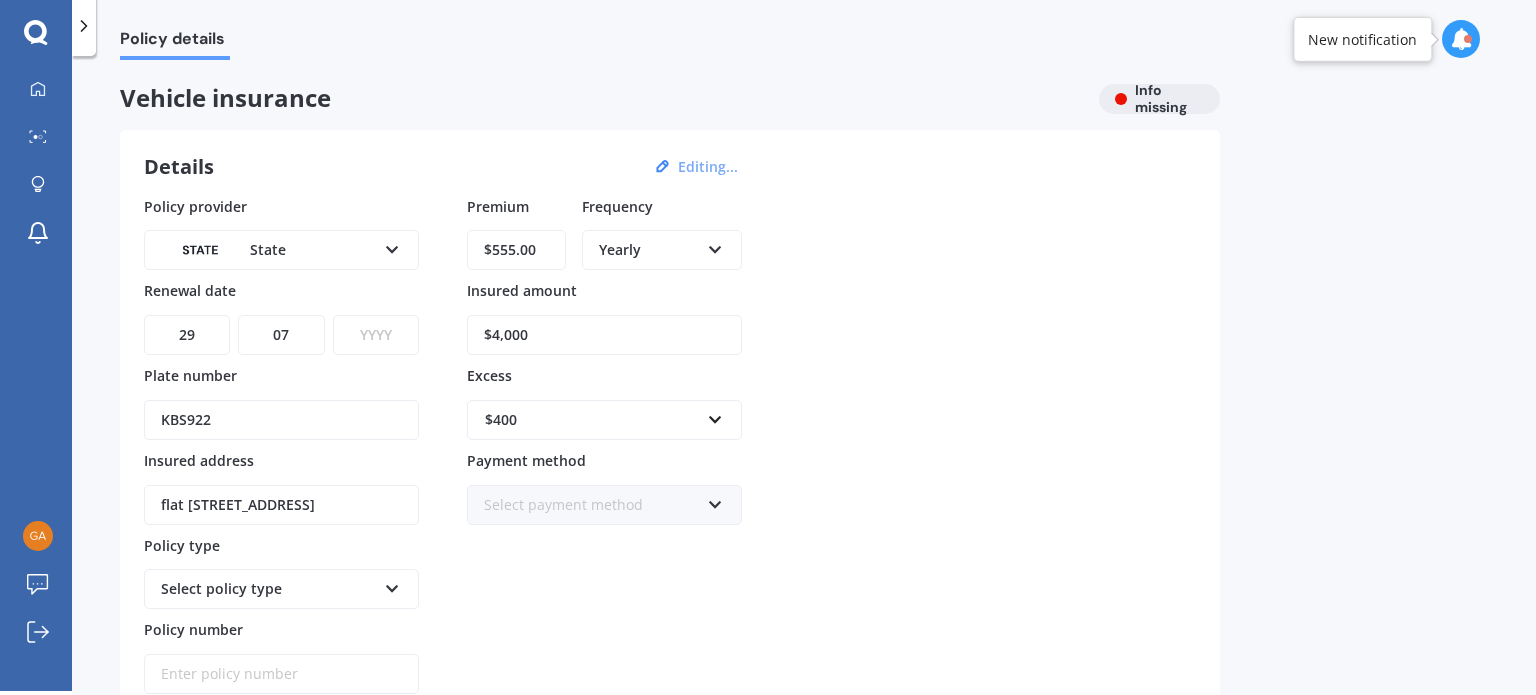 click on "YYYY 2027 2026 2025 2024 2023 2022 2021 2020 2019 2018 2017 2016 2015 2014 2013 2012 2011 2010 2009 2008 2007 2006 2005 2004 2003 2002 2001 2000 1999 1998 1997 1996 1995 1994 1993 1992 1991 1990 1989 1988 1987 1986 1985 1984 1983 1982 1981 1980 1979 1978 1977 1976 1975 1974 1973 1972 1971 1970 1969 1968 1967 1966 1965 1964 1963 1962 1961 1960 1959 1958 1957 1956 1955 1954 1953 1952 1951 1950 1949 1948 1947 1946 1945 1944 1943 1942 1941 1940 1939 1938 1937 1936 1935 1934 1933 1932 1931 1930 1929 1928" at bounding box center [376, 335] 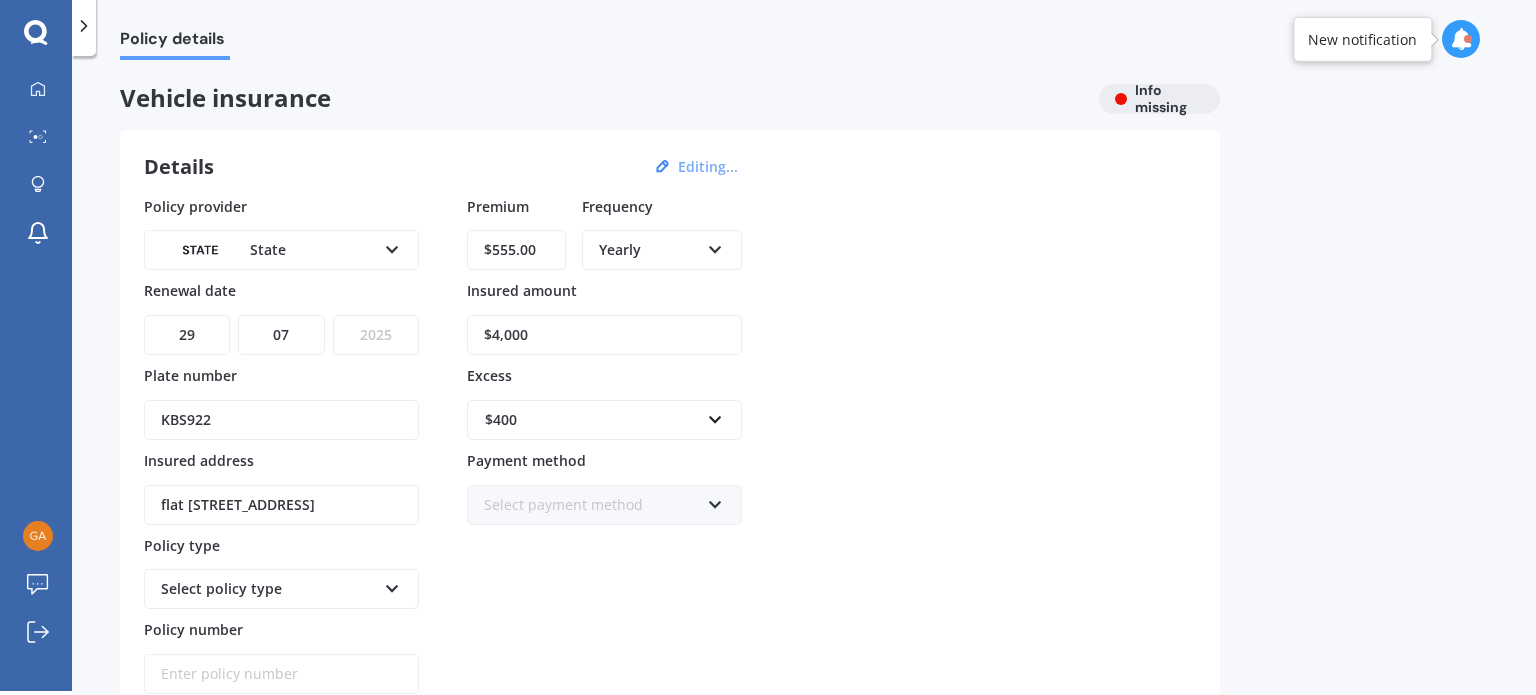 click on "YYYY 2027 2026 2025 2024 2023 2022 2021 2020 2019 2018 2017 2016 2015 2014 2013 2012 2011 2010 2009 2008 2007 2006 2005 2004 2003 2002 2001 2000 1999 1998 1997 1996 1995 1994 1993 1992 1991 1990 1989 1988 1987 1986 1985 1984 1983 1982 1981 1980 1979 1978 1977 1976 1975 1974 1973 1972 1971 1970 1969 1968 1967 1966 1965 1964 1963 1962 1961 1960 1959 1958 1957 1956 1955 1954 1953 1952 1951 1950 1949 1948 1947 1946 1945 1944 1943 1942 1941 1940 1939 1938 1937 1936 1935 1934 1933 1932 1931 1930 1929 1928" at bounding box center (376, 335) 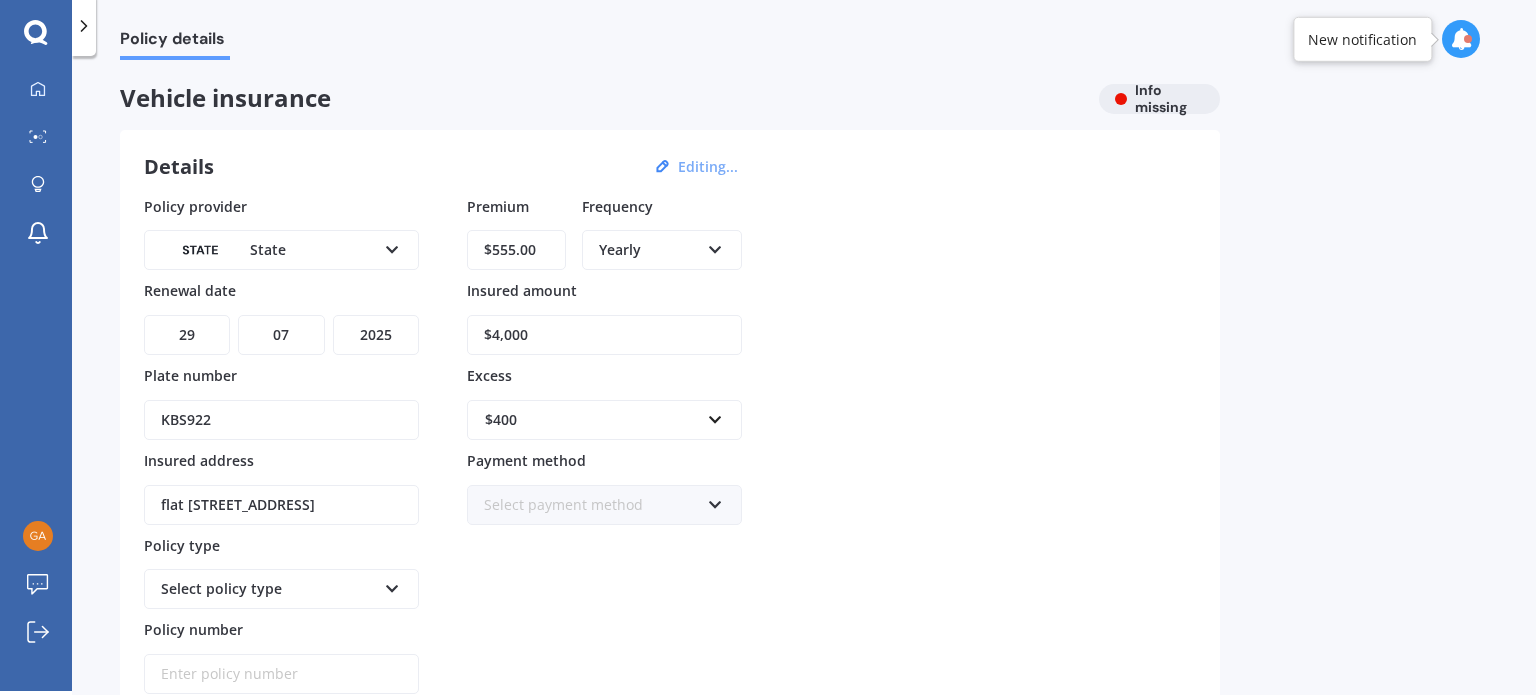 click at bounding box center [392, 585] 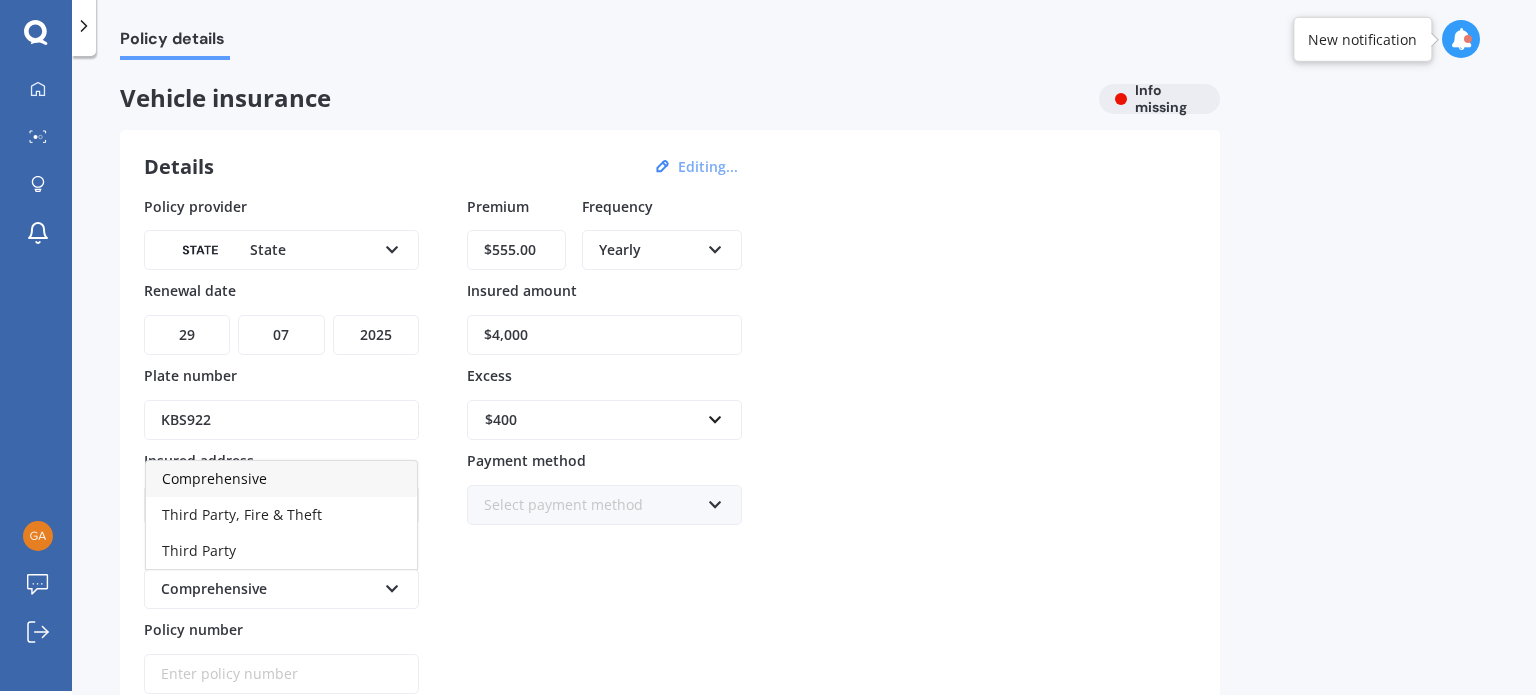 click on "Comprehensive" at bounding box center (281, 479) 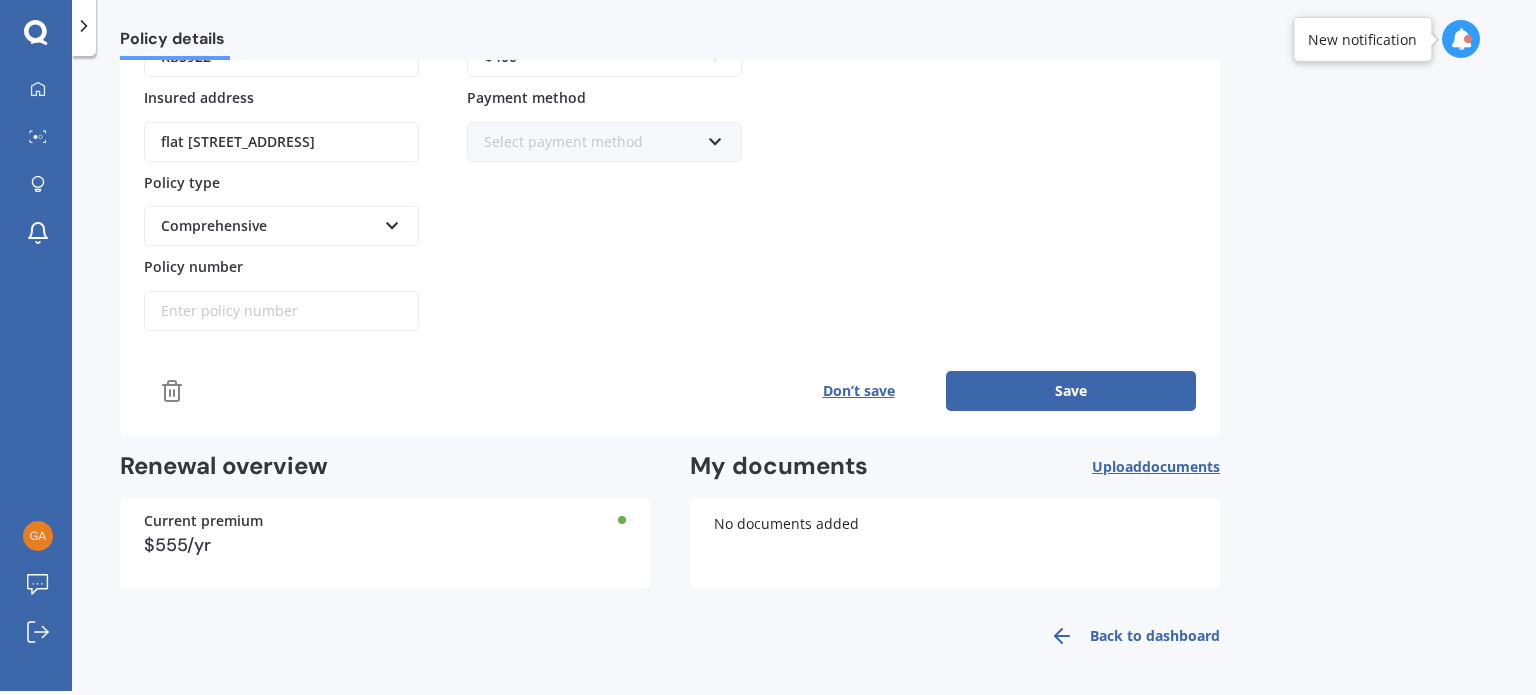 scroll, scrollTop: 0, scrollLeft: 0, axis: both 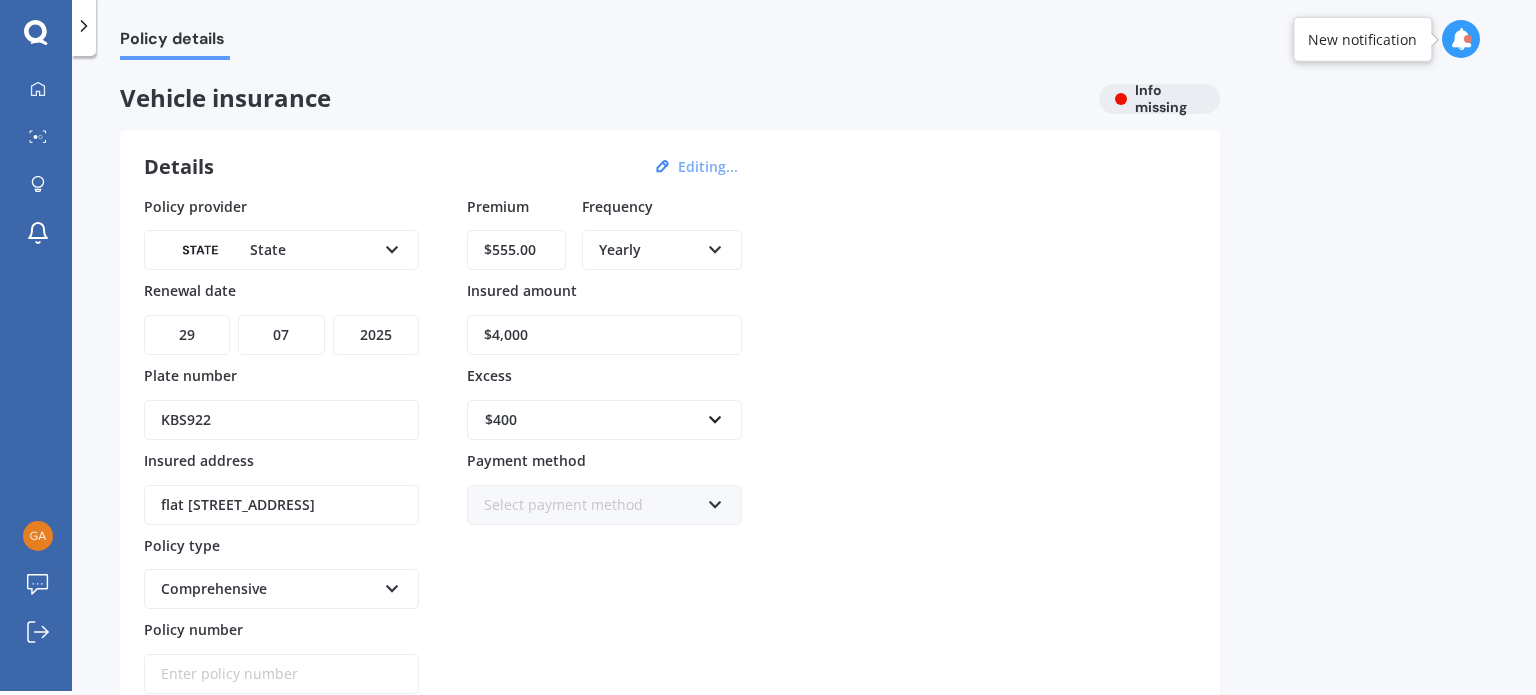 click at bounding box center (715, 501) 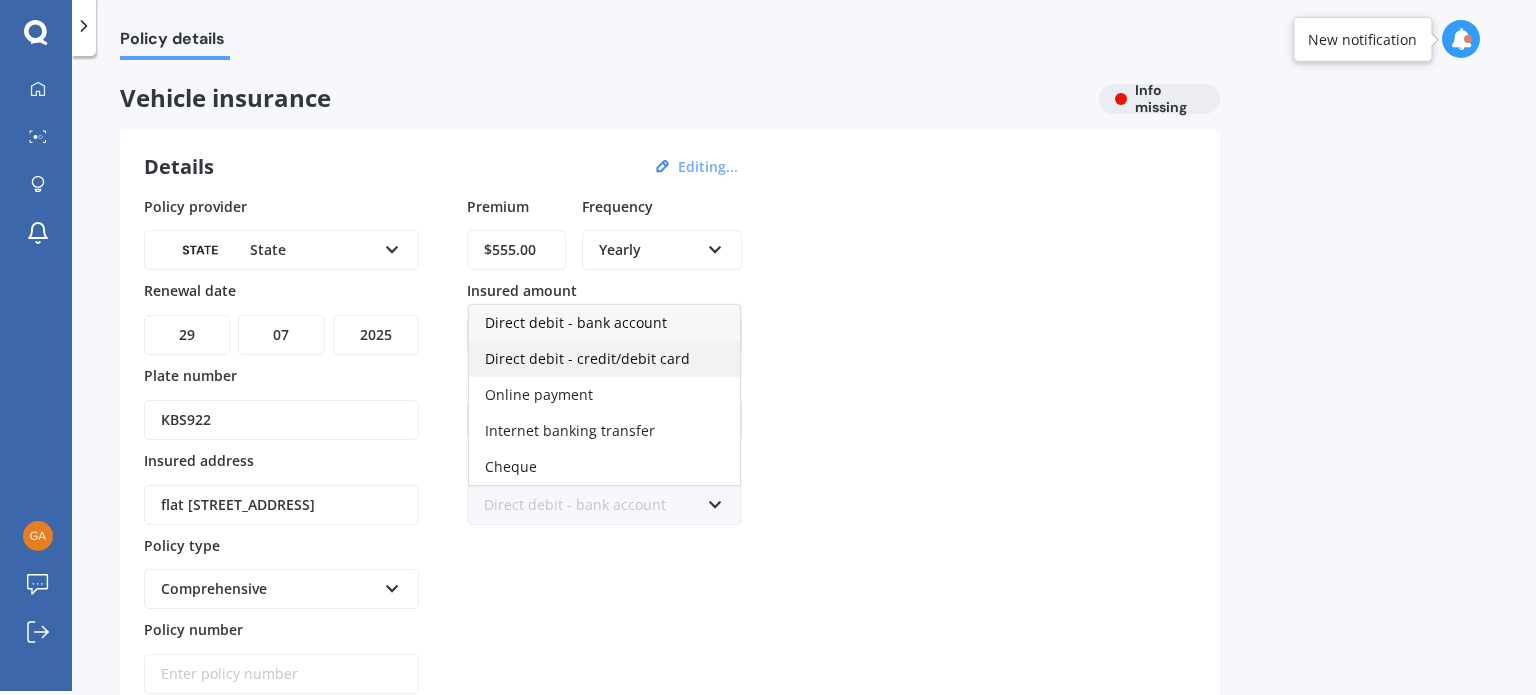 click on "Direct debit - credit/debit card" at bounding box center [587, 358] 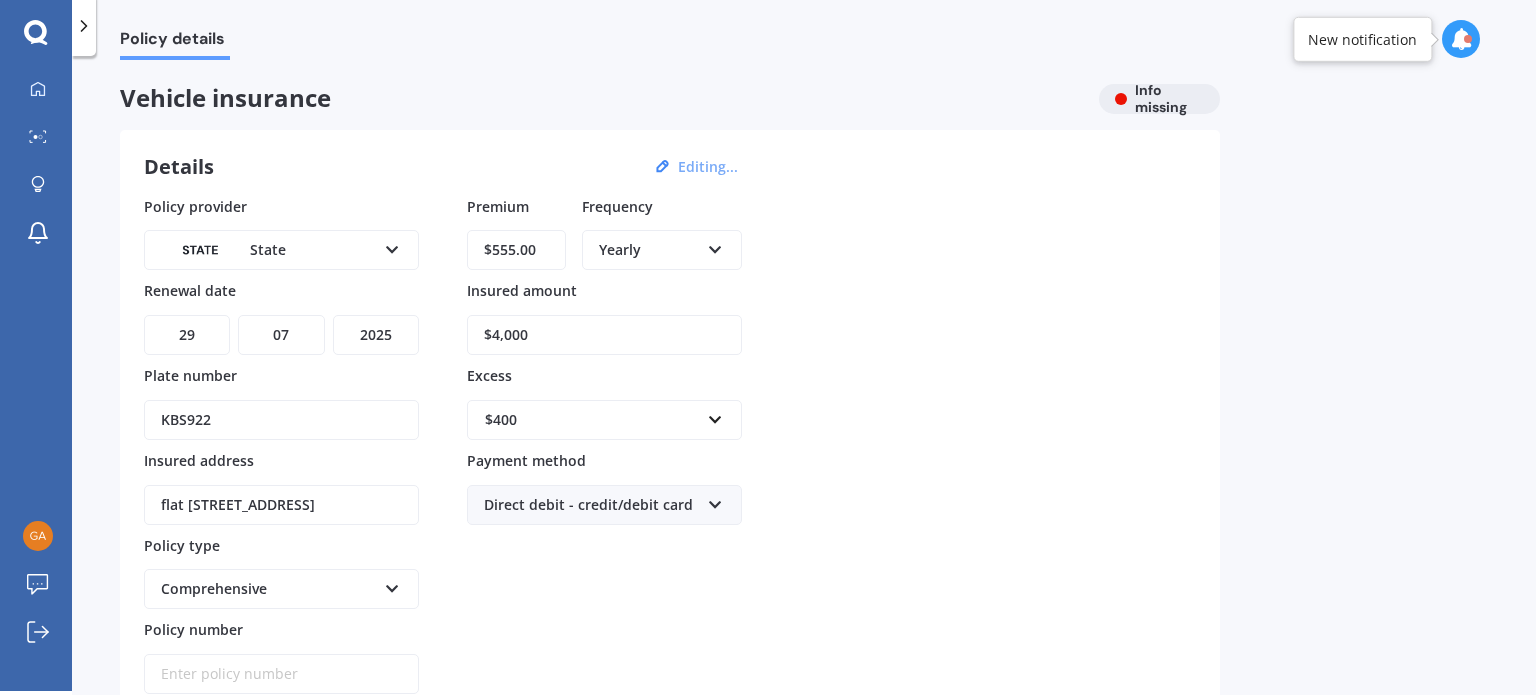 scroll, scrollTop: 363, scrollLeft: 0, axis: vertical 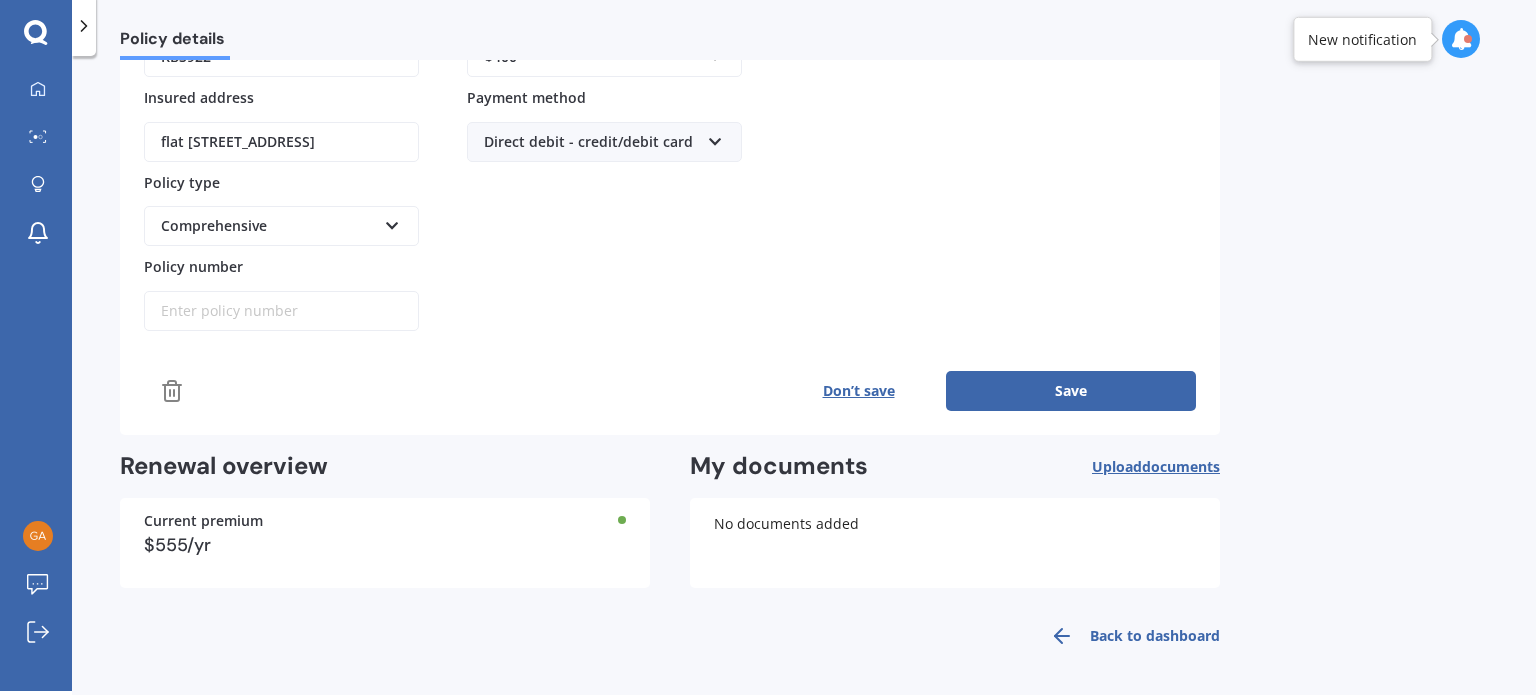 click on "Details Editing... Policy provider State AA AMI AMP ANZ ASB Aioi Nissay Dowa Ando Assurant Autosure BNZ Co-Operative Bank Cove FMG Initio Kiwibank Lantern Lumley MAS NAC NZI Other Provident SBS Star Insure State Swann TSB Tower Trade Me Insurance Vero Westpac YOUI Renewal date DD 01 02 03 04 05 06 07 08 09 10 11 12 13 14 15 16 17 18 19 20 21 22 23 24 25 26 27 28 29 30 31 MM 01 02 03 04 05 06 07 08 09 10 11 12 YYYY 2027 2026 2025 2024 2023 2022 2021 2020 2019 2018 2017 2016 2015 2014 2013 2012 2011 2010 2009 2008 2007 2006 2005 2004 2003 2002 2001 2000 1999 1998 1997 1996 1995 1994 1993 1992 1991 1990 1989 1988 1987 1986 1985 1984 1983 1982 1981 1980 1979 1978 1977 1976 1975 1974 1973 1972 1971 1970 1969 1968 1967 1966 1965 1964 1963 1962 1961 1960 1959 1958 1957 1956 1955 1954 1953 1952 1951 1950 1949 1948 1947 1946 1945 1944 1943 1942 1941 1940 1939 1938 1937 1936 1935 1934 1933 1932 1931 1930 1929 1928 Plate number KBS922 Insured address flat 1/9A Augusta Street, Redcliffs, Christchurch 8081 Policy type" at bounding box center (670, 101) 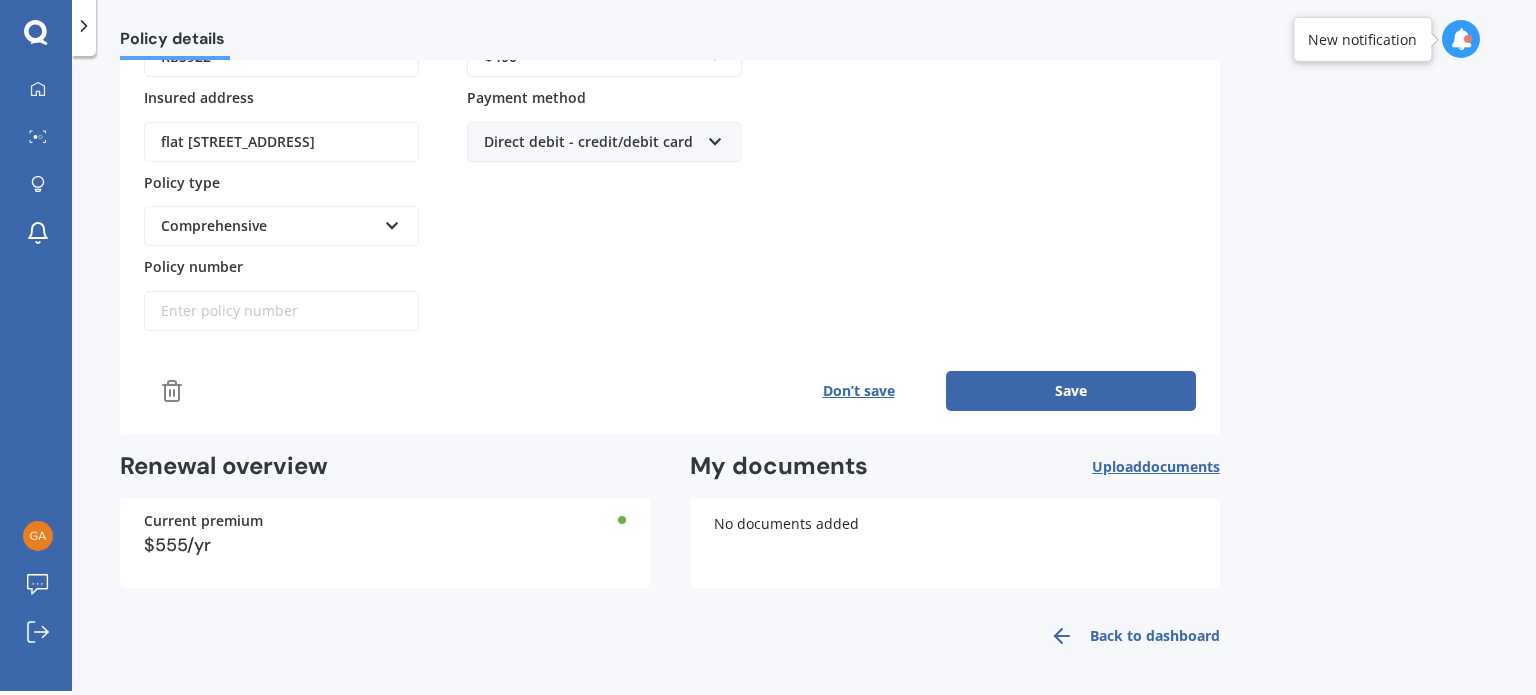 click on "Save" at bounding box center [1071, 391] 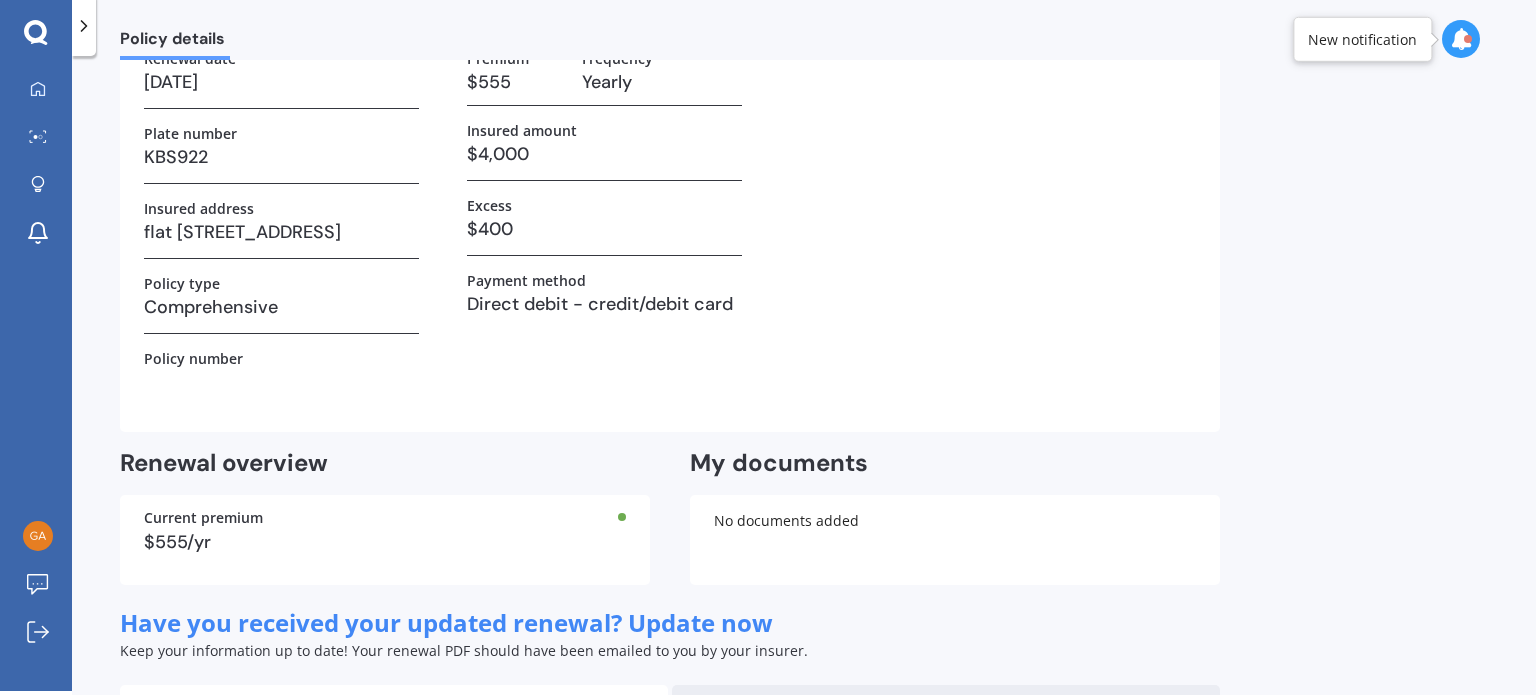 scroll, scrollTop: 363, scrollLeft: 0, axis: vertical 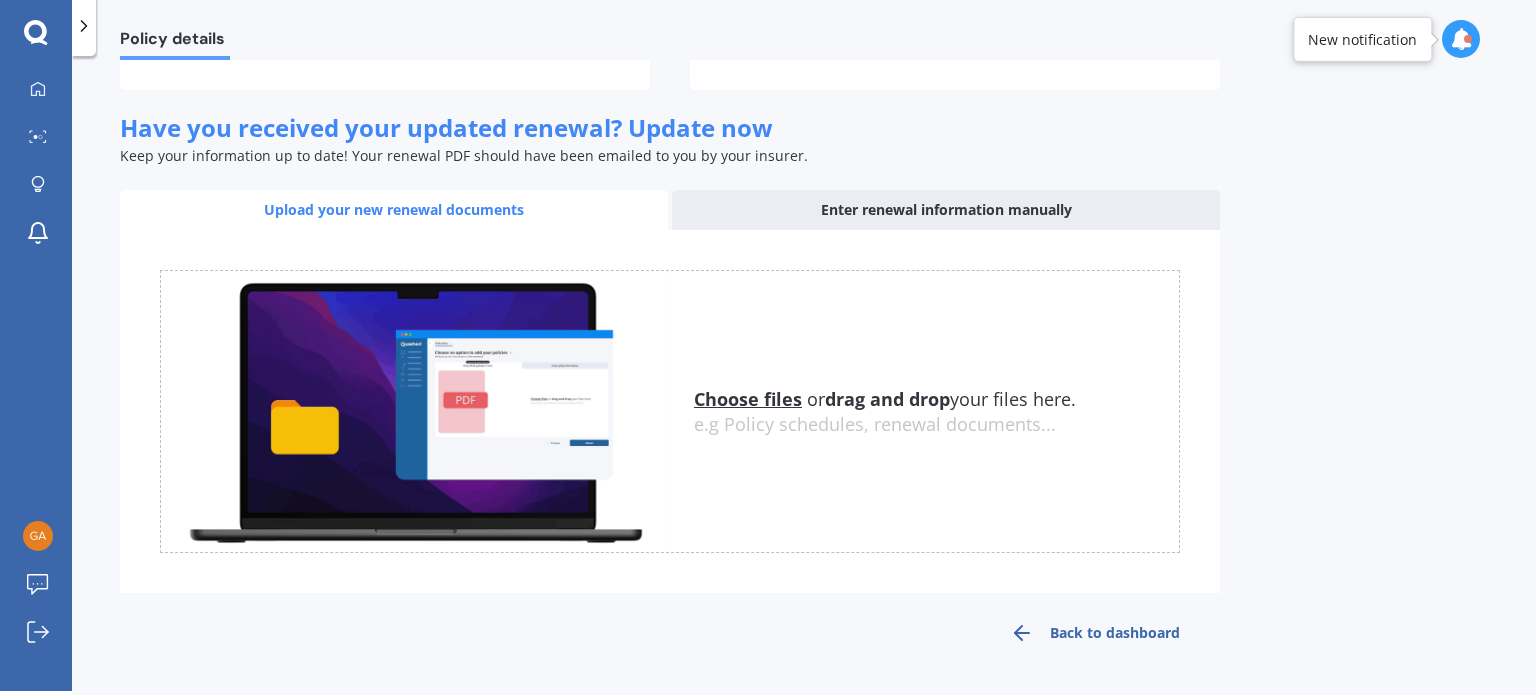 click 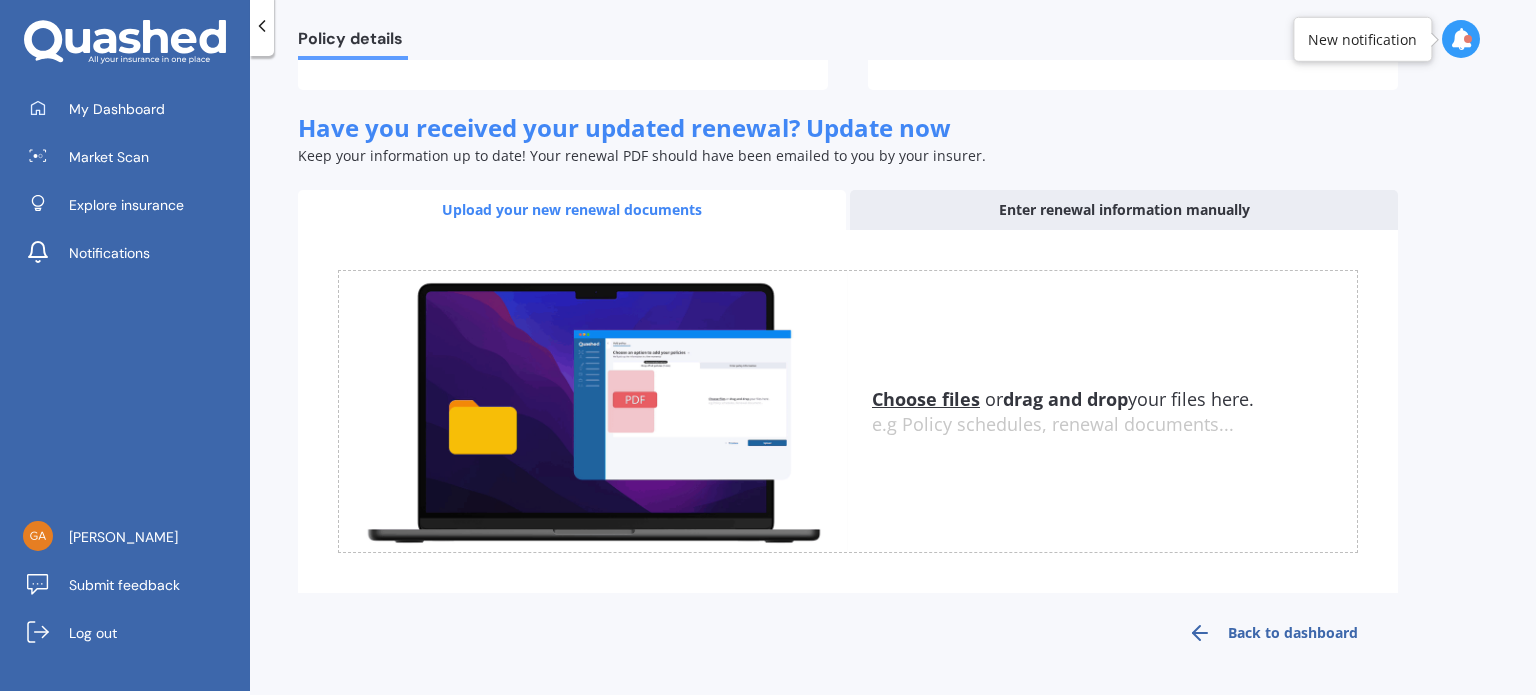 click at bounding box center (1461, 39) 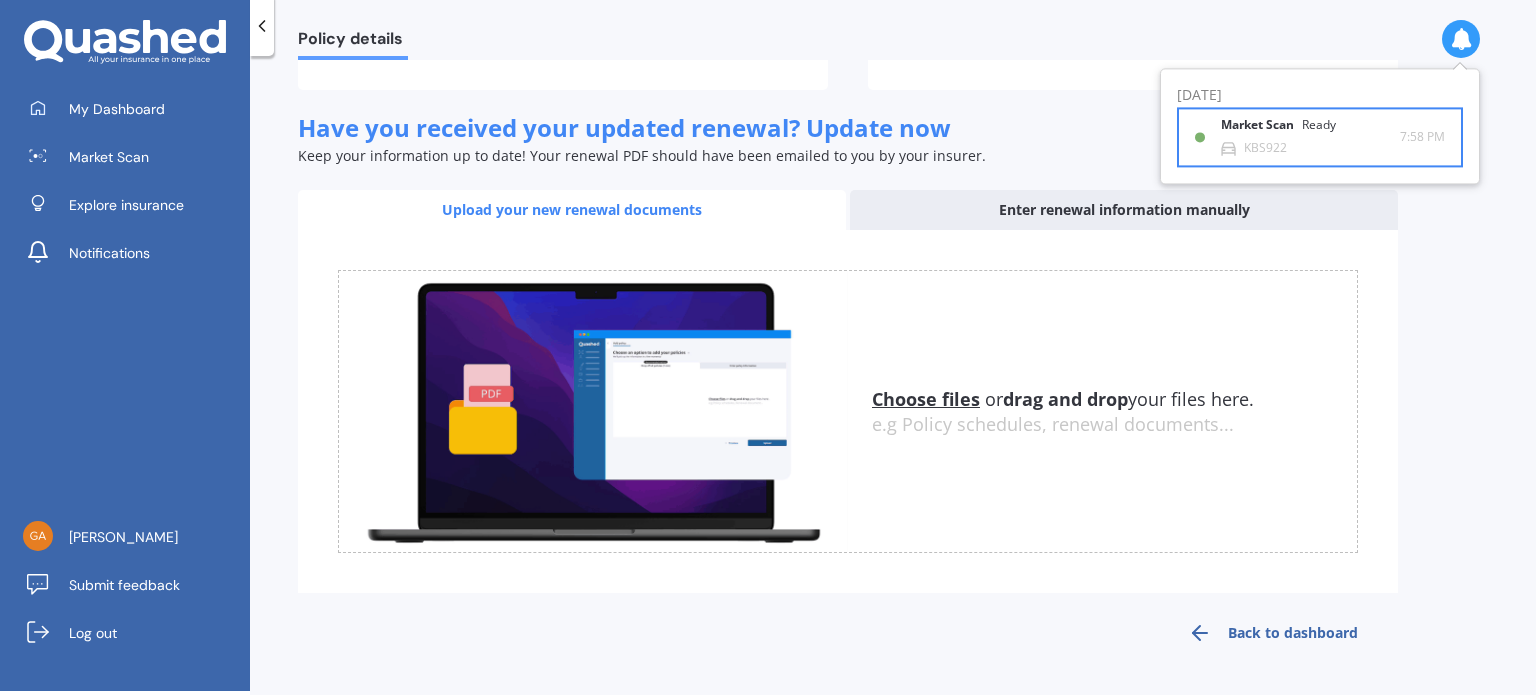 click 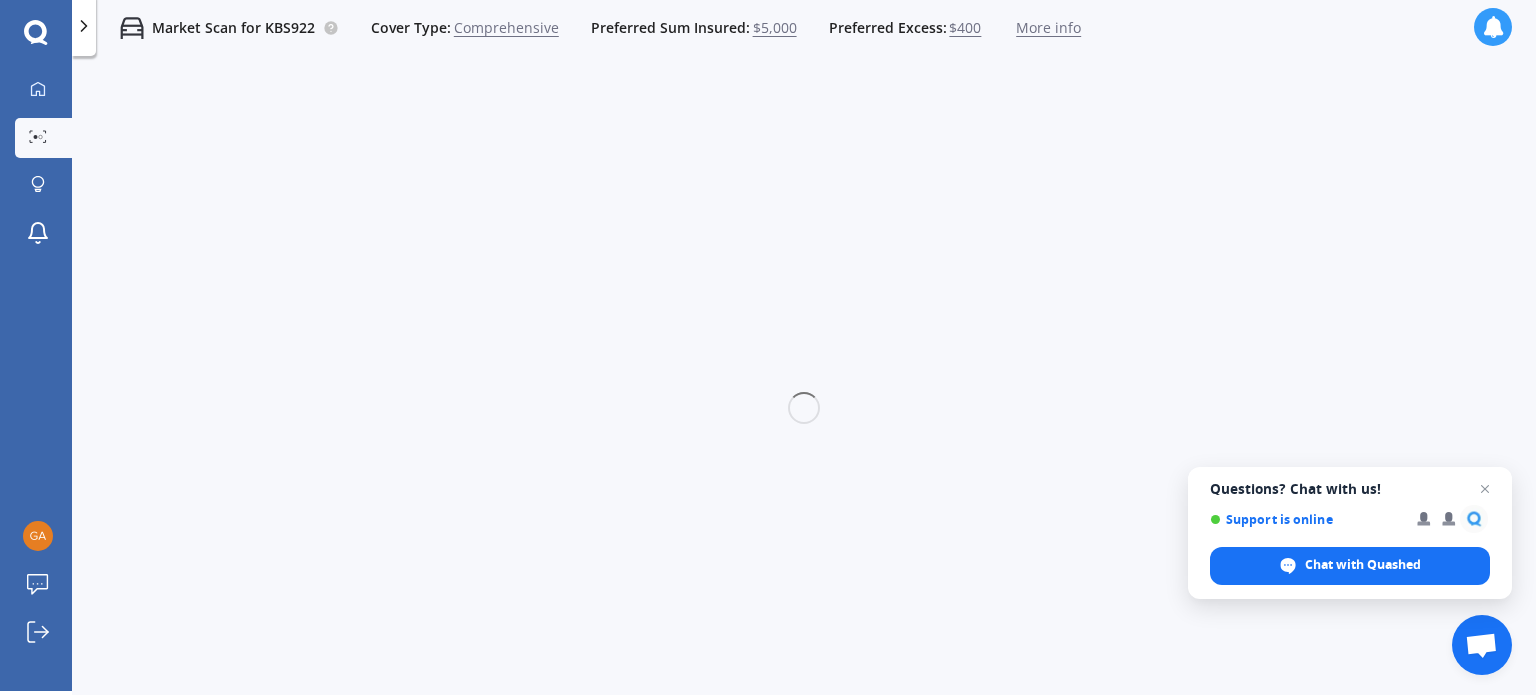 scroll, scrollTop: 0, scrollLeft: 0, axis: both 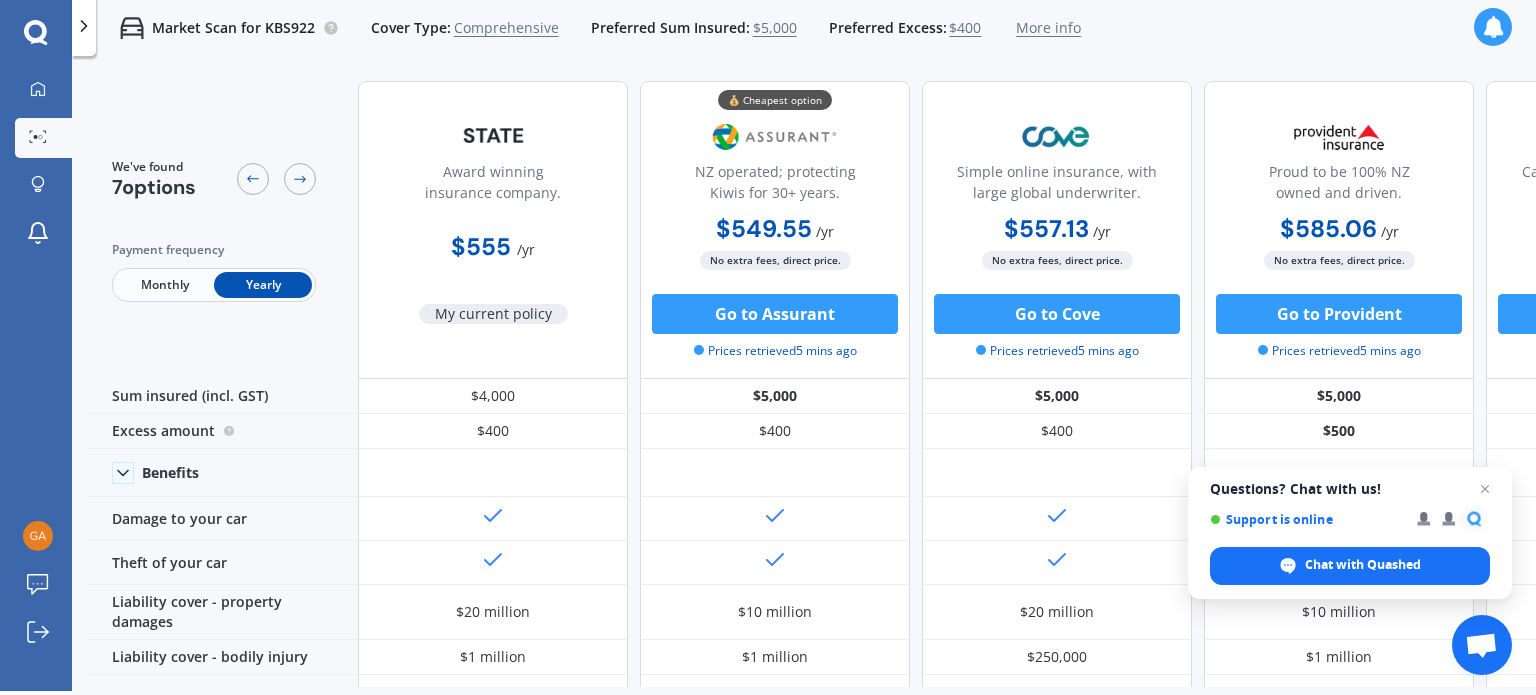 click 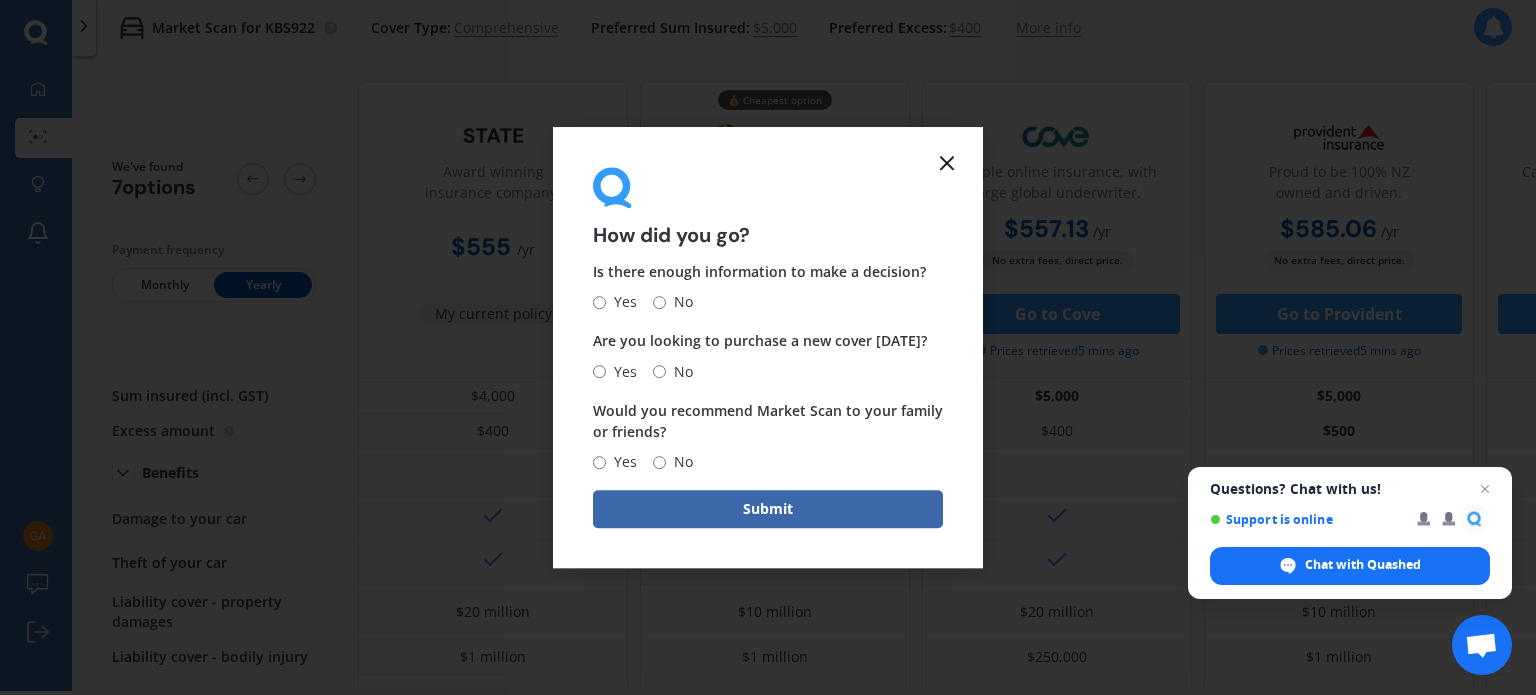 click 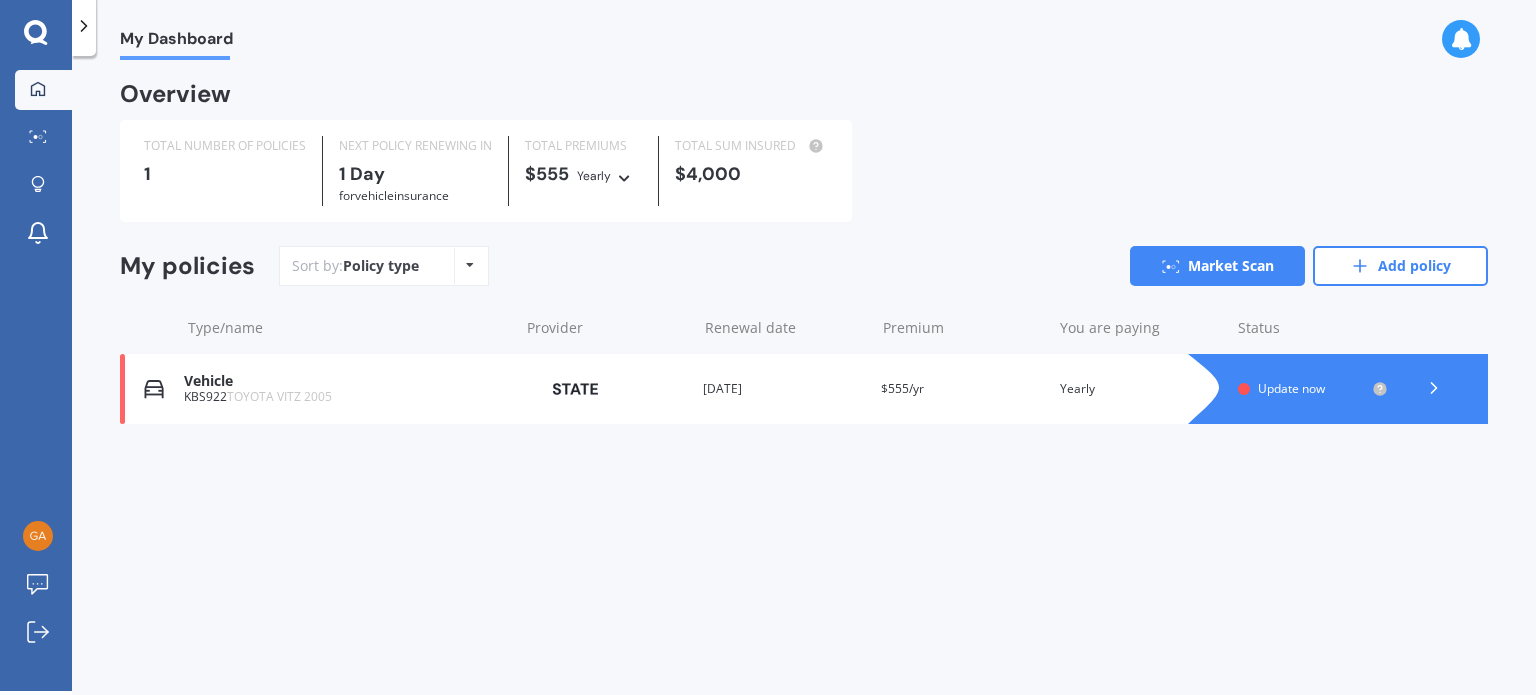 click on "My Dashboard" at bounding box center [176, 42] 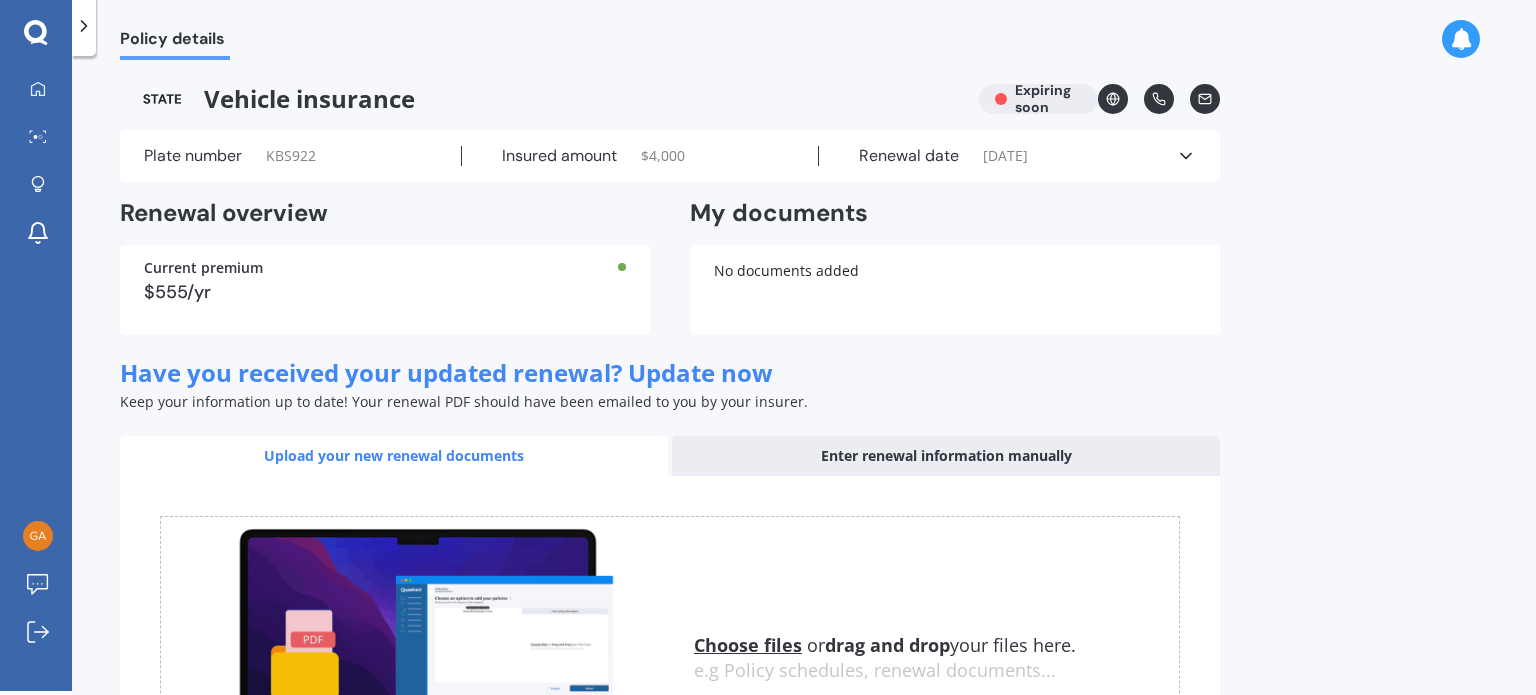 click on "Vehicle insurance Expiring soon" at bounding box center (670, 99) 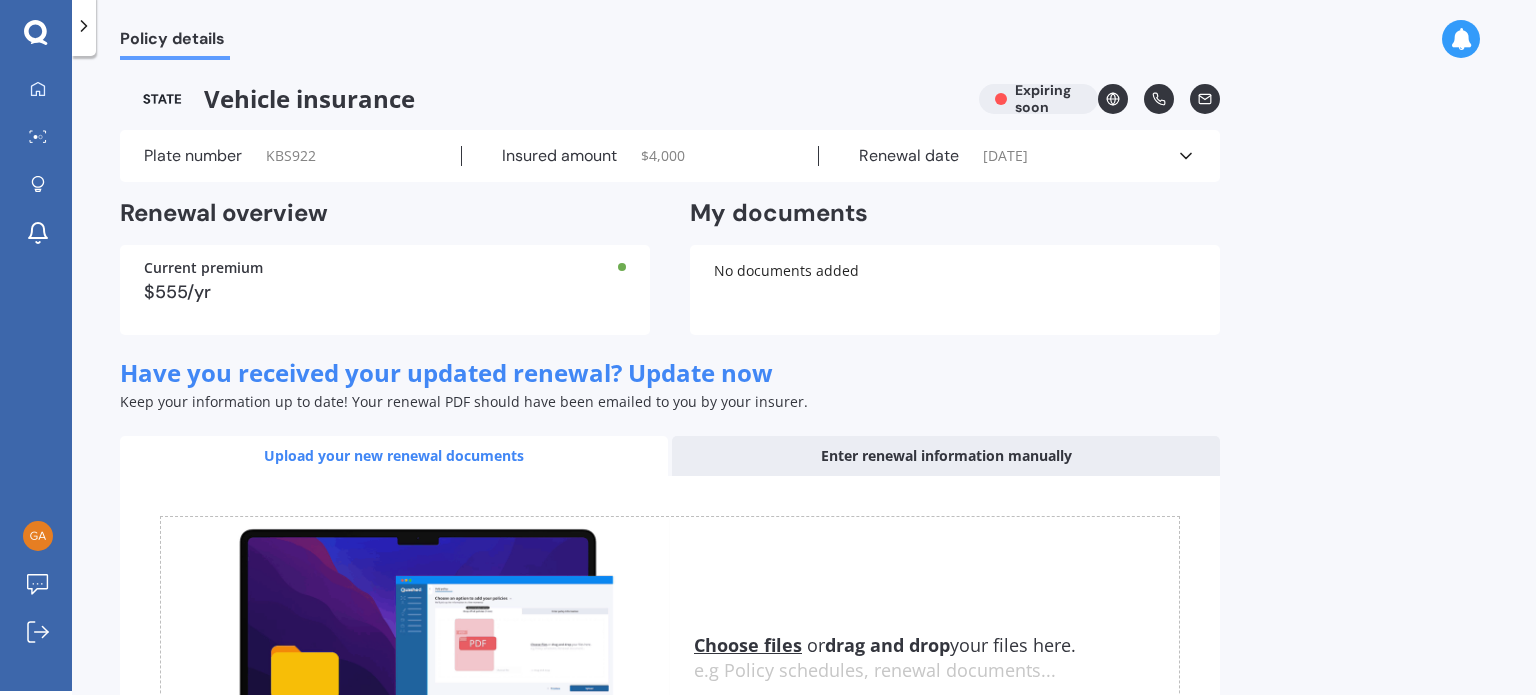 click on "Policy details" at bounding box center [804, 28] 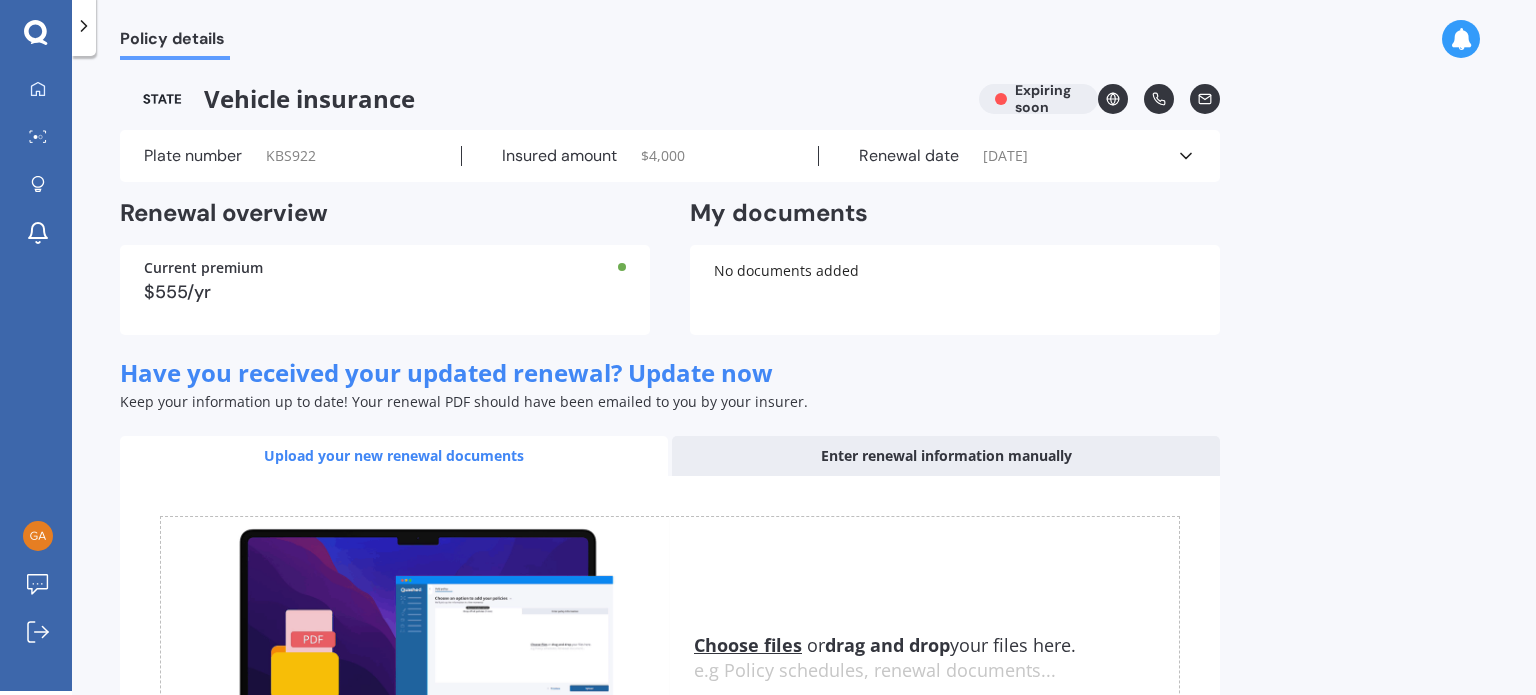 click 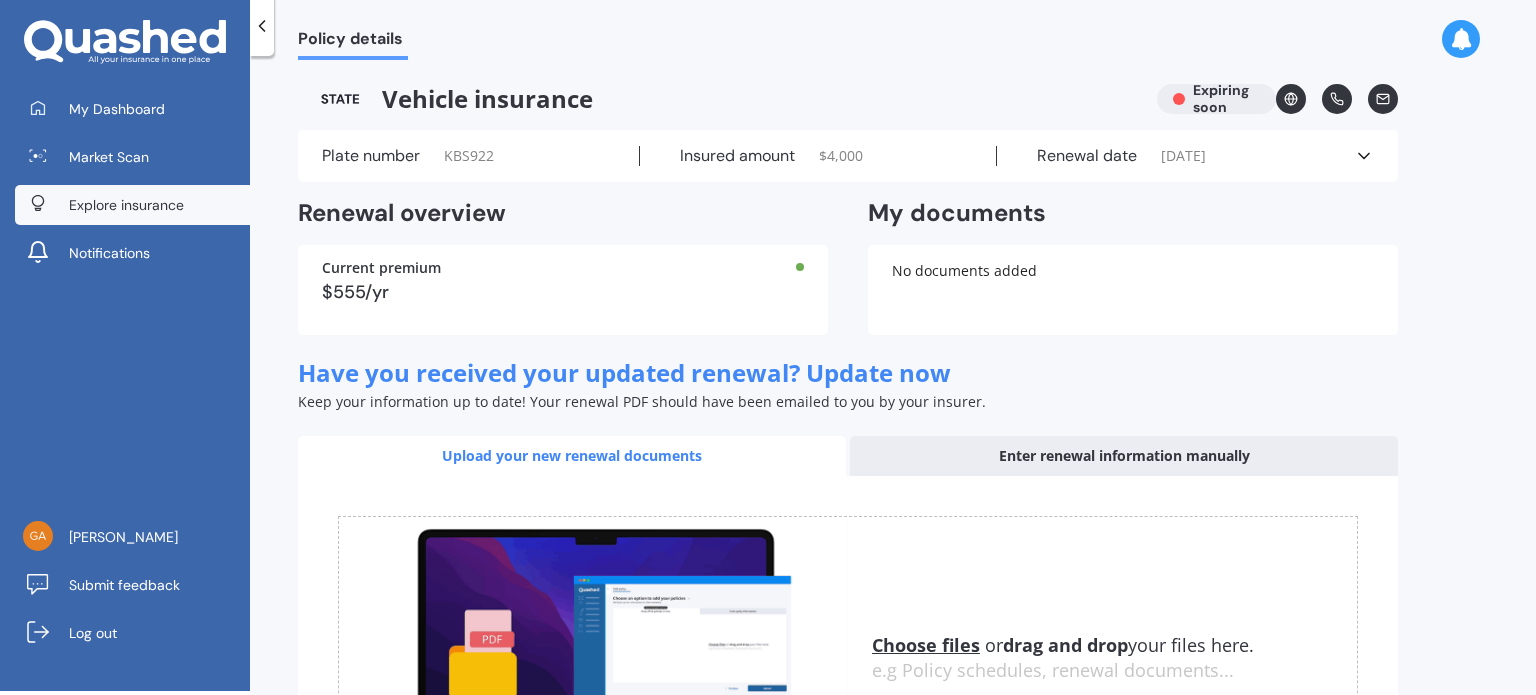 click on "Explore insurance" at bounding box center (126, 205) 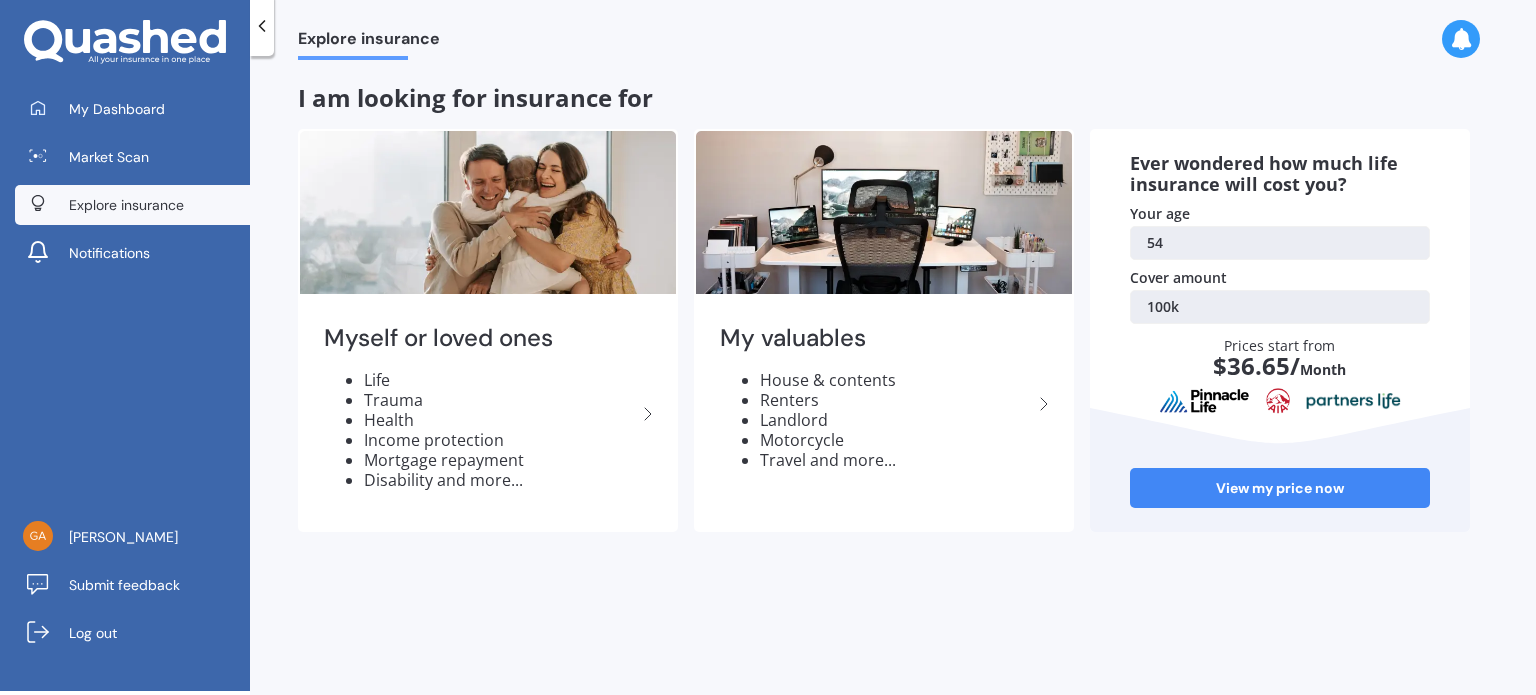 click on "Explore insurance I am looking for insurance for Myself or loved ones Life Trauma Health Income protection Mortgage repayment Disability and more... My valuables House & contents Renters Landlord Motorcycle Travel and more... Ever wondered how much life insurance will cost you? Your age 54 Cover amount 100k Prices start from $ 36.65 / Month View my price now" at bounding box center (893, 377) 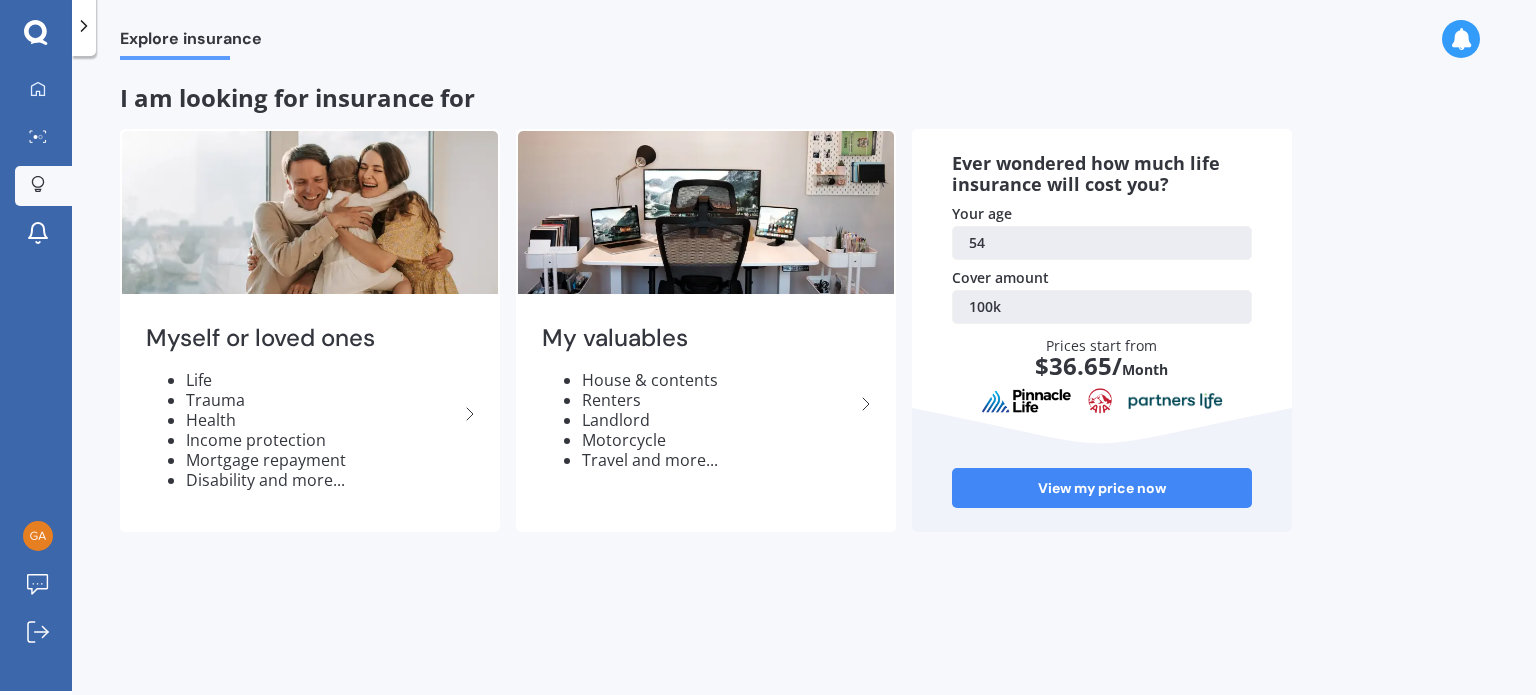click on "54" at bounding box center [1102, 243] 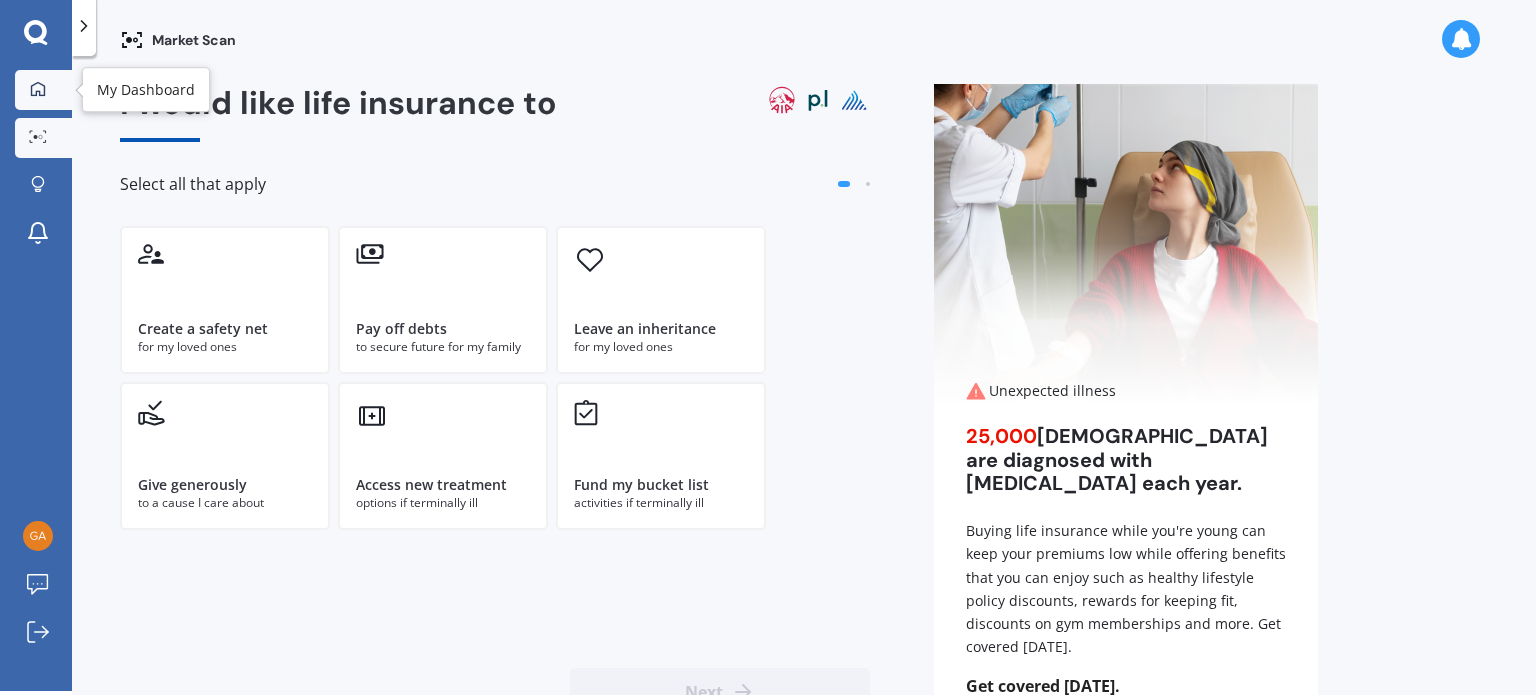 click 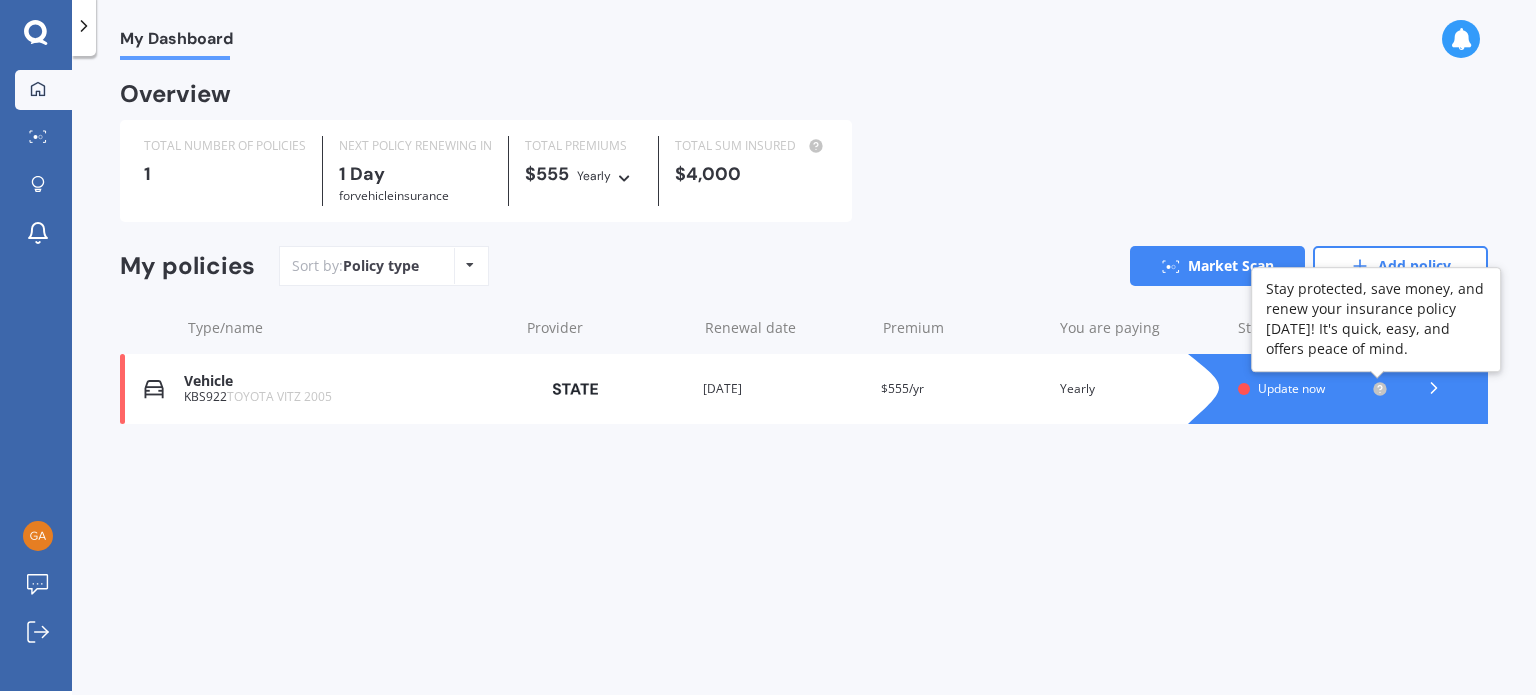 click 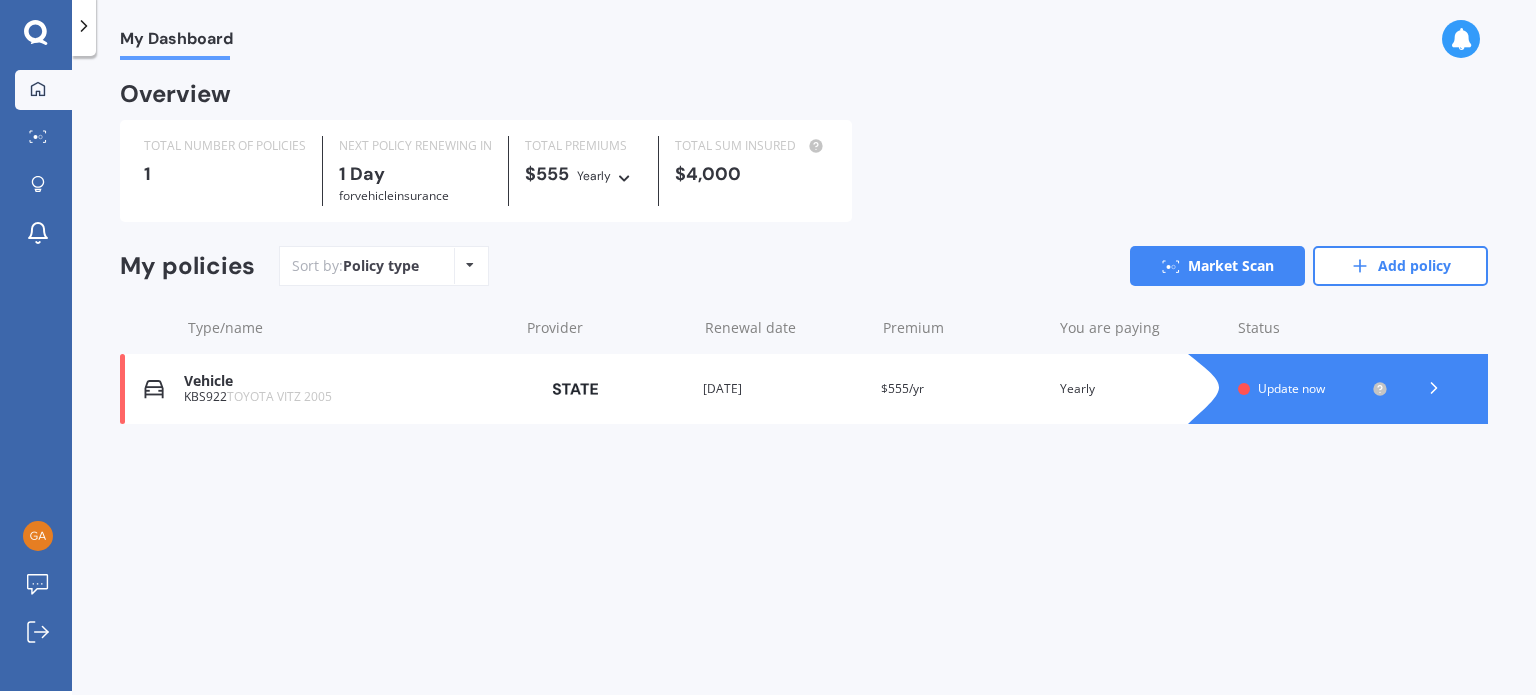 click on "Update now" at bounding box center (1291, 388) 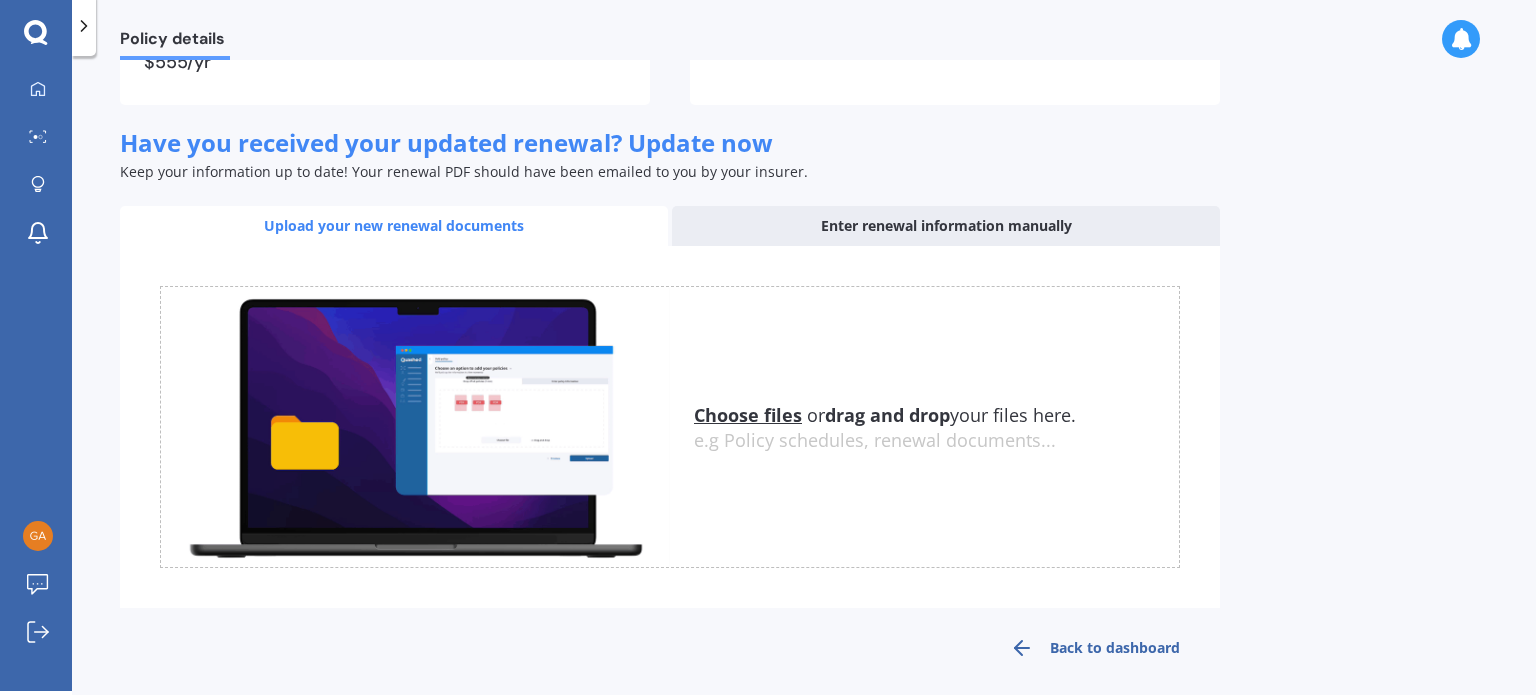 scroll, scrollTop: 247, scrollLeft: 0, axis: vertical 